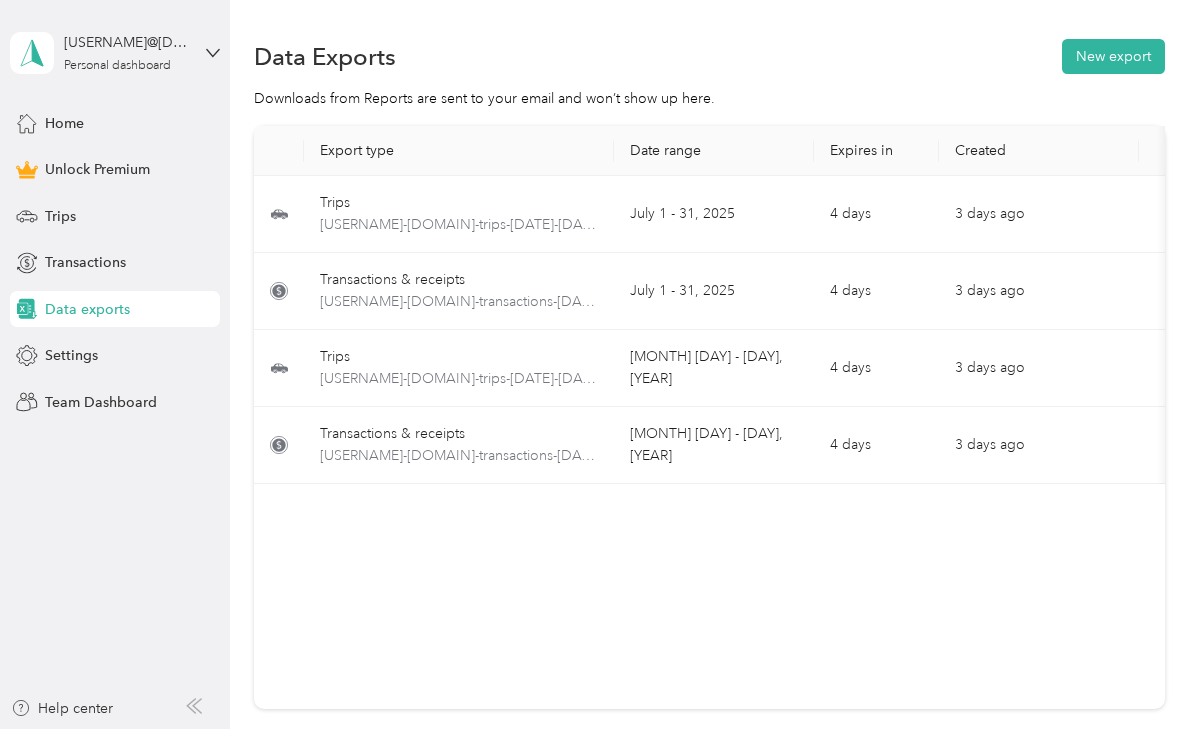 scroll, scrollTop: 0, scrollLeft: 0, axis: both 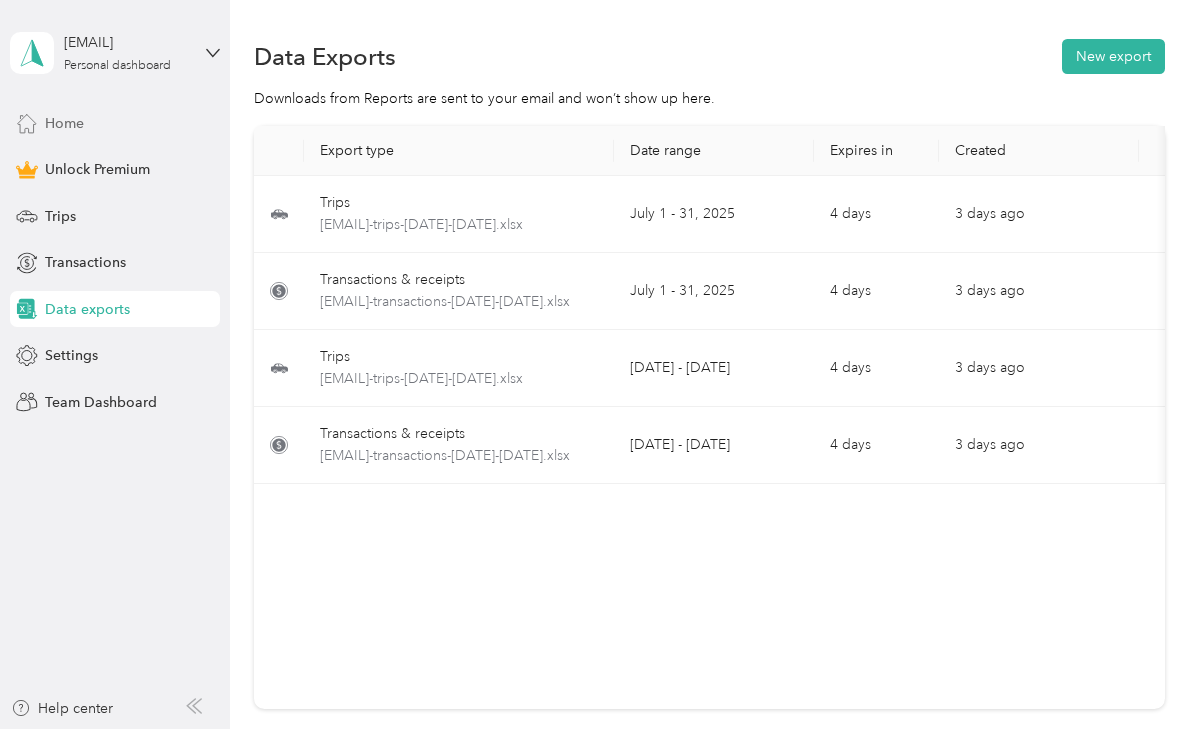 click on "Home" at bounding box center (64, 123) 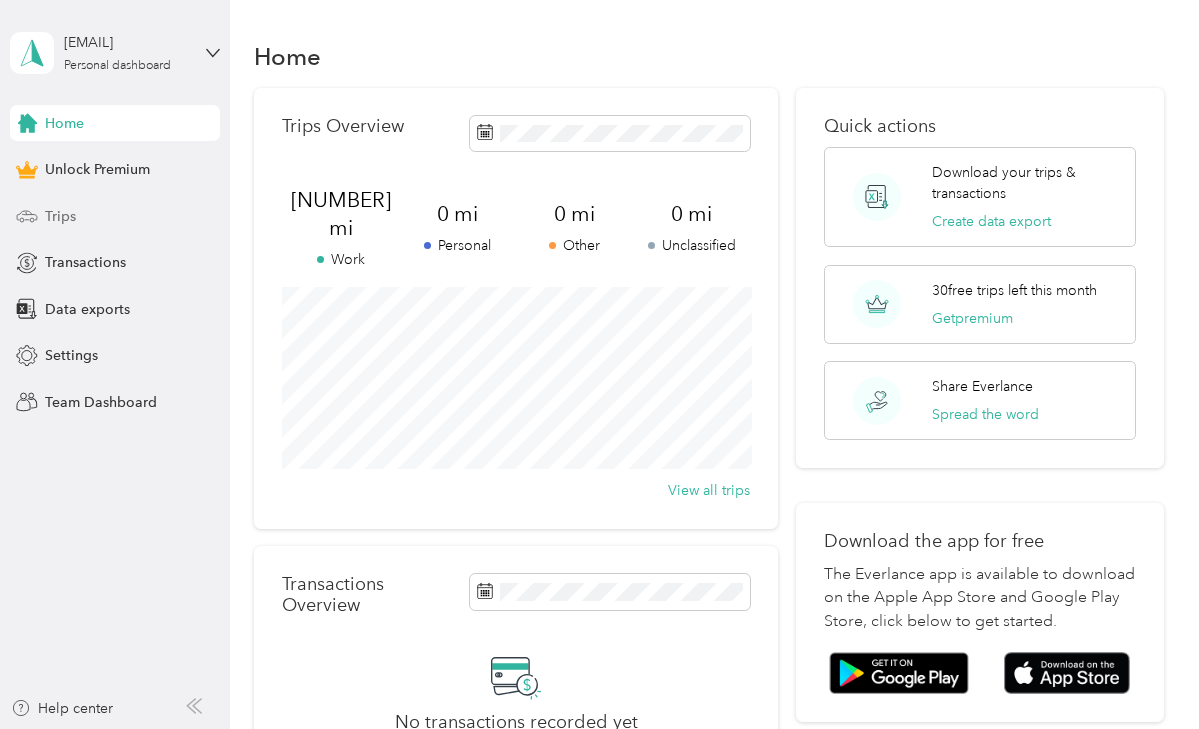 click on "Trips" at bounding box center (60, 216) 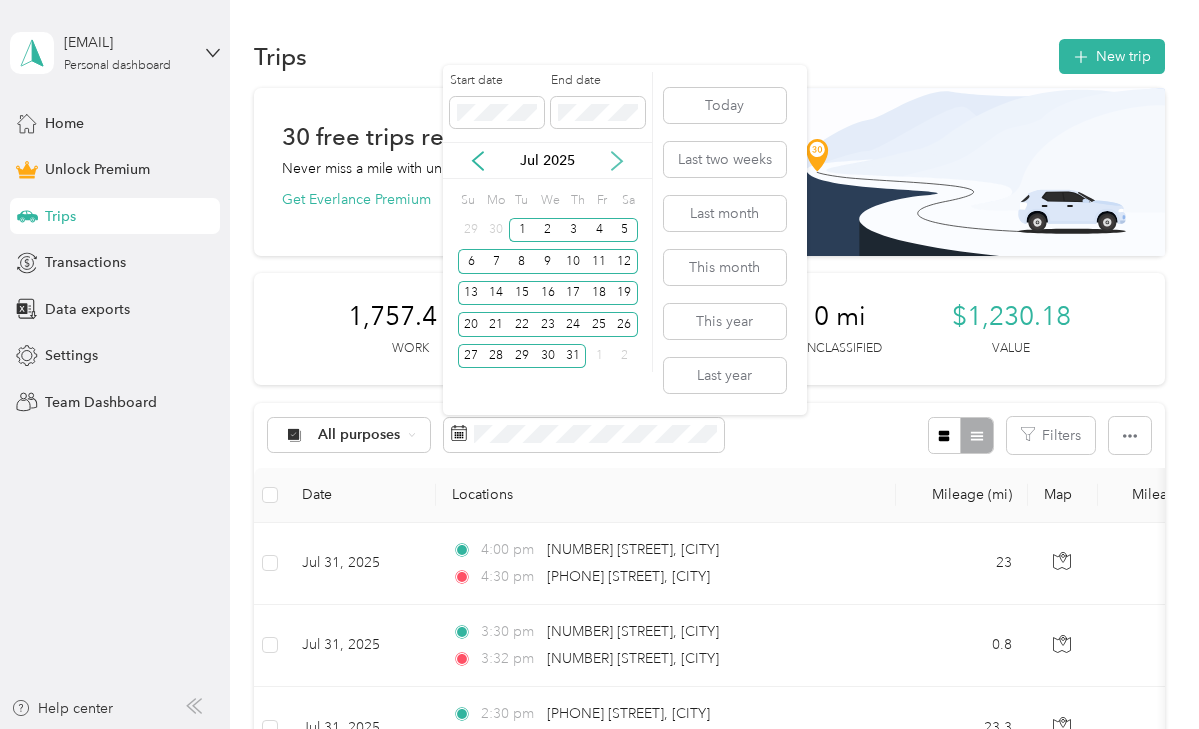 click 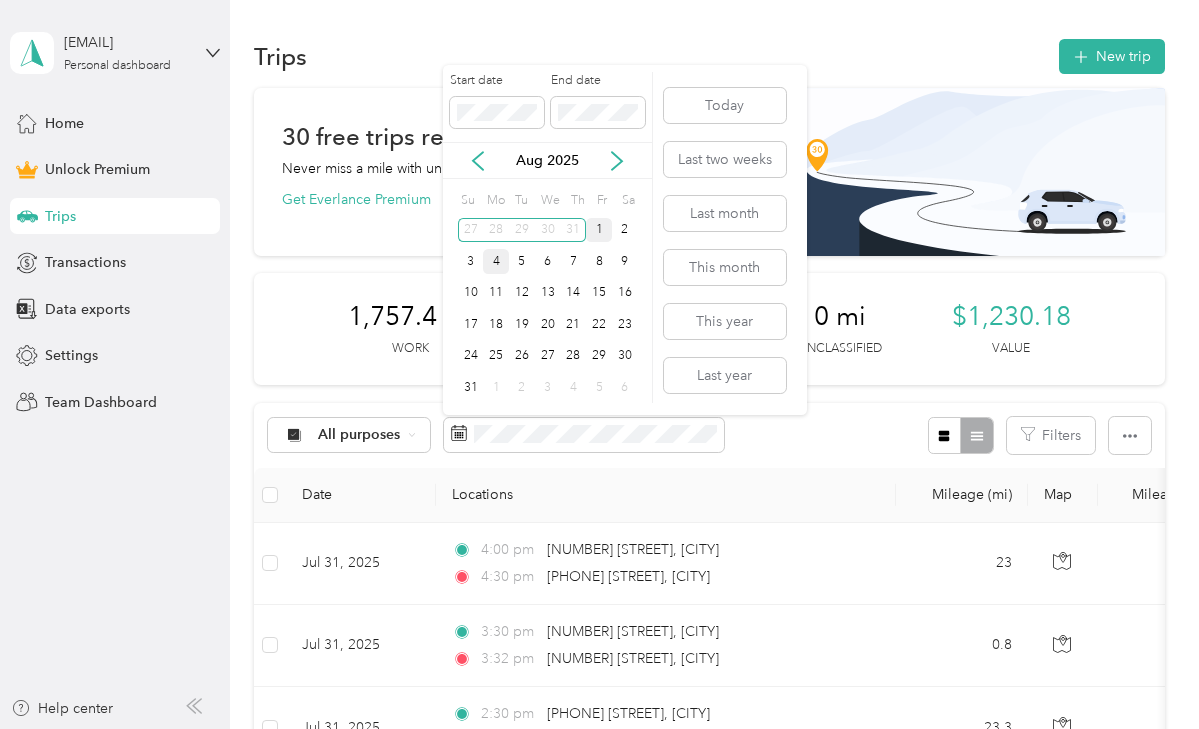 click on "1" at bounding box center (599, 230) 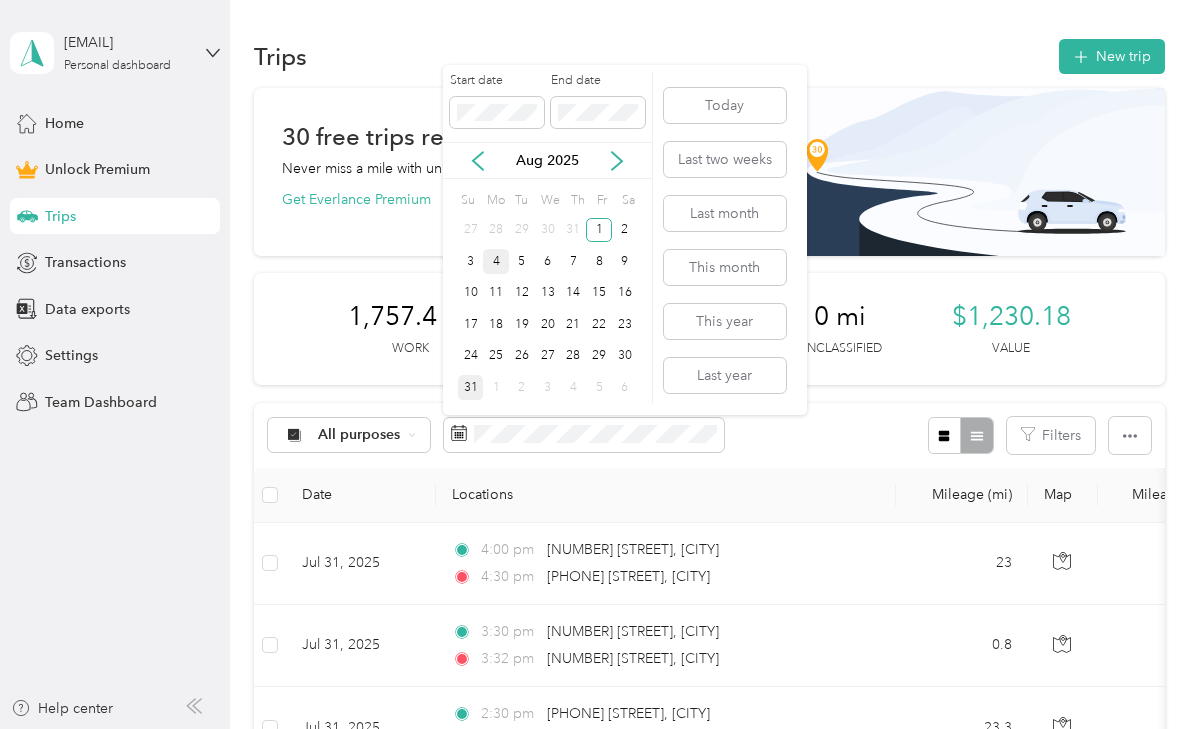 click on "31" at bounding box center (471, 387) 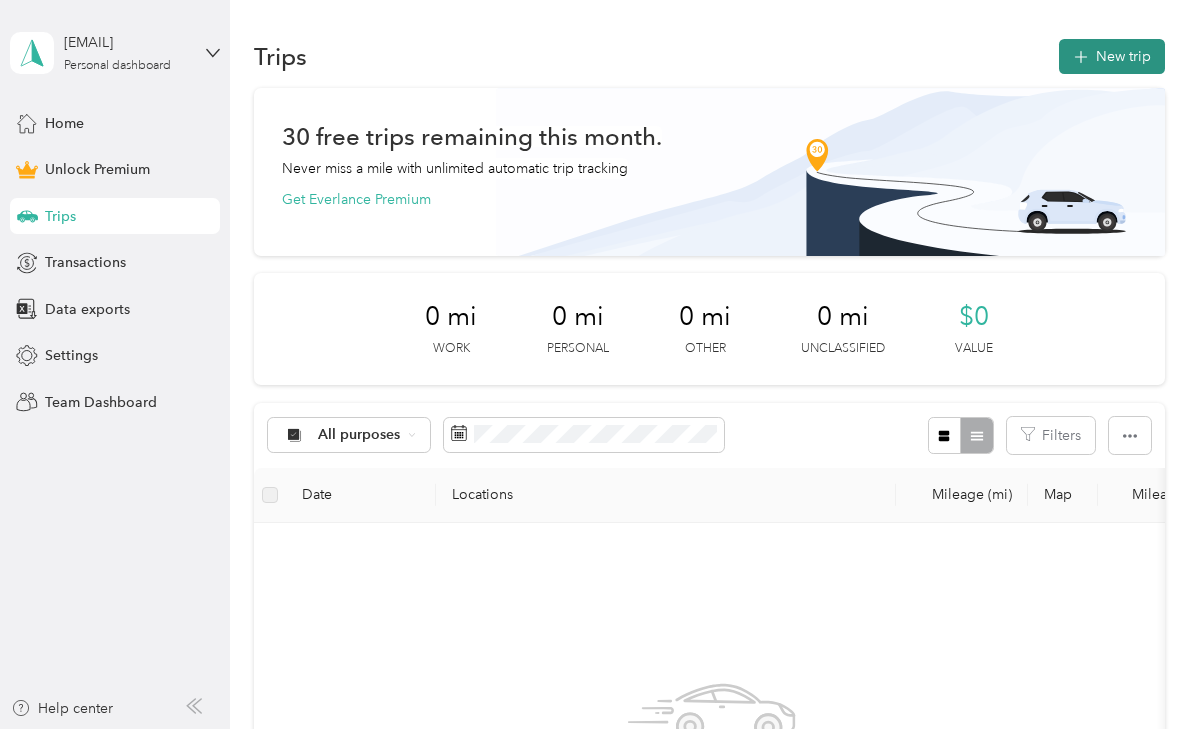 click on "New trip" at bounding box center (1112, 56) 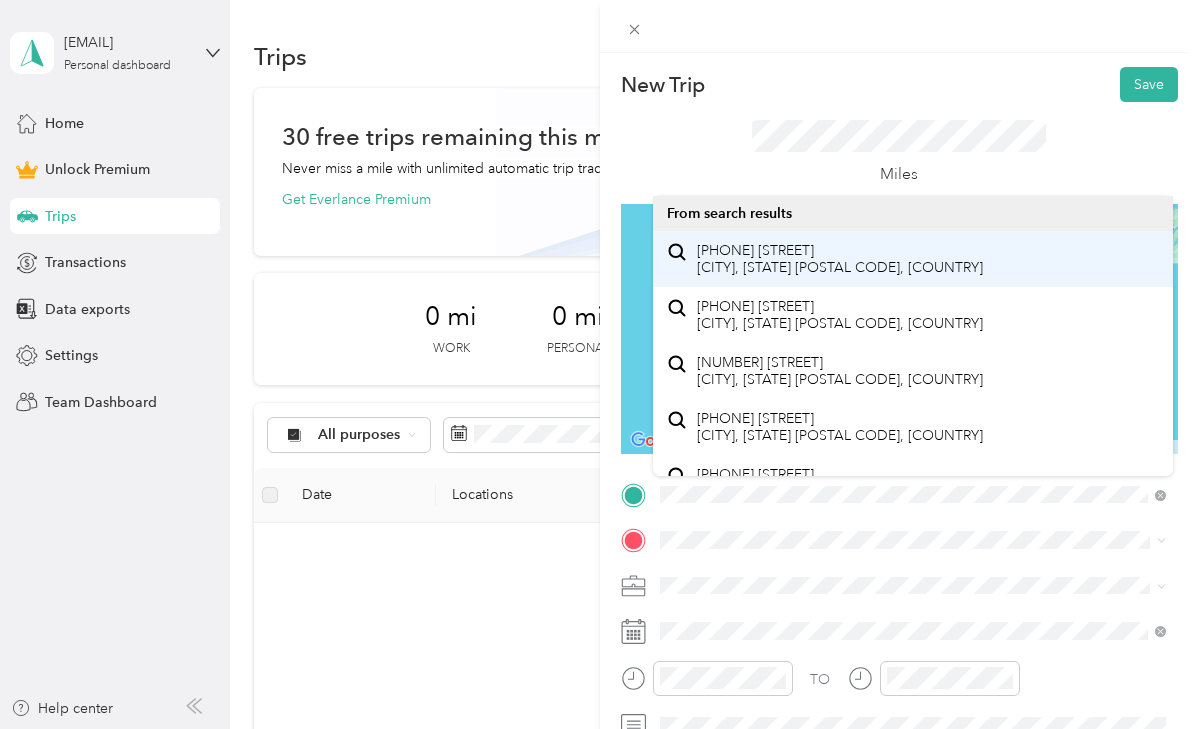 click on "[PHONE] [STREET]
[CITY], [STATE] [POSTAL CODE], [COUNTRY]" at bounding box center [840, 259] 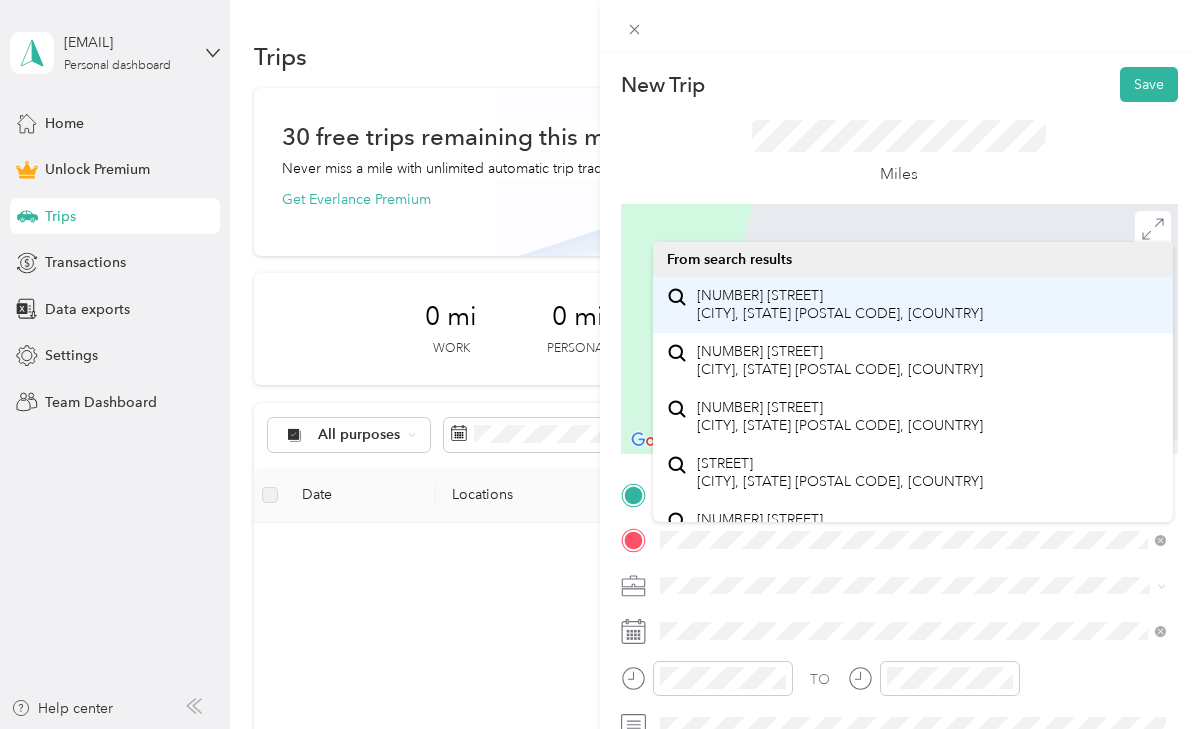 click on "[NUMBER] [STREET]
[CITY], [STATE] [POSTAL CODE], [COUNTRY]" at bounding box center [840, 304] 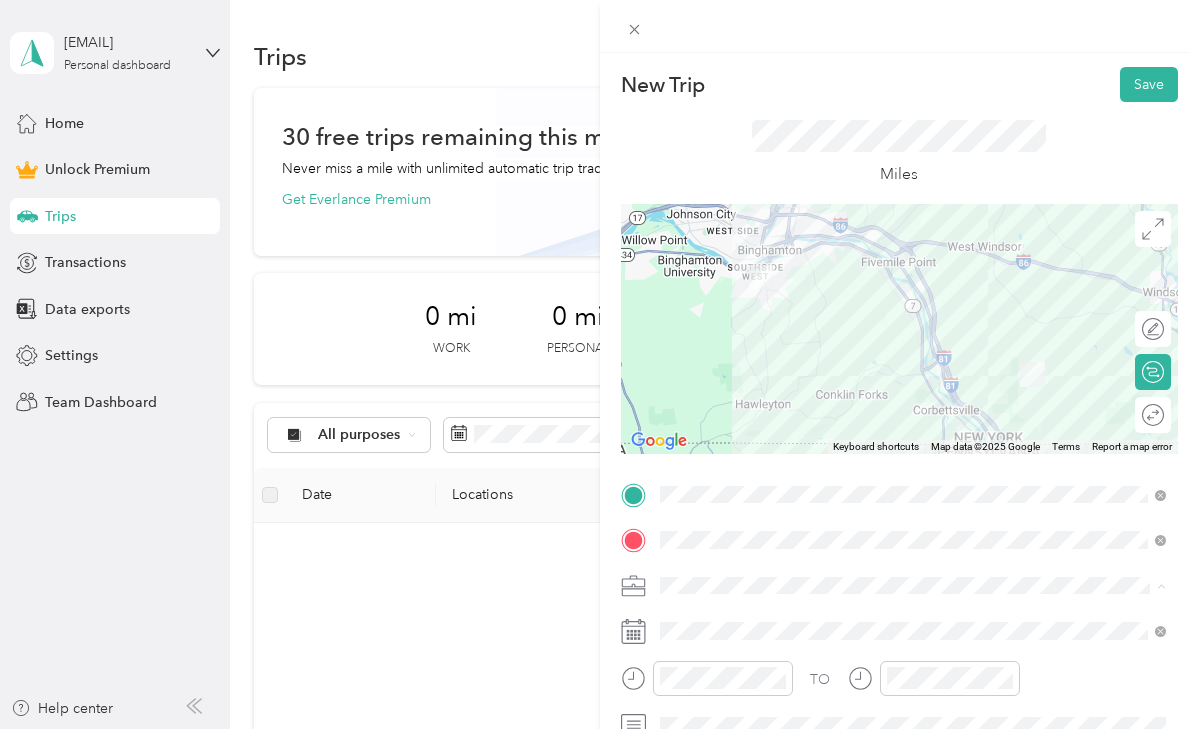 click on "Work" at bounding box center [913, 304] 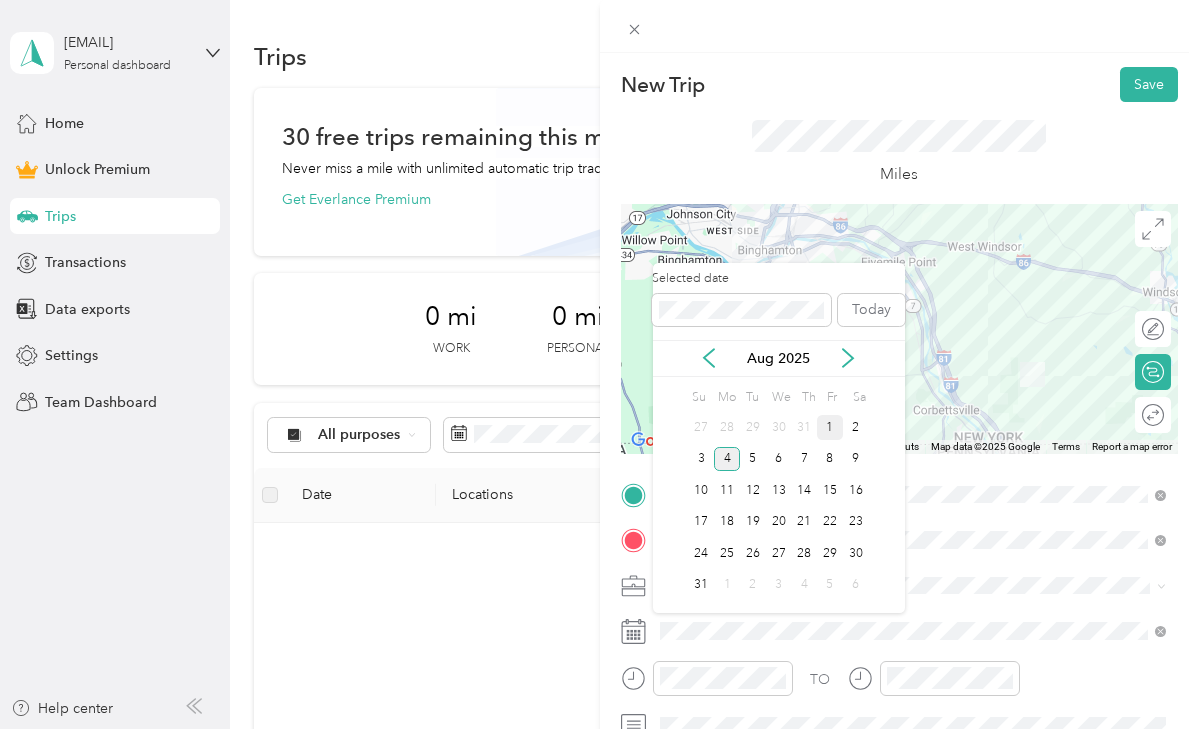 click on "1" at bounding box center [830, 427] 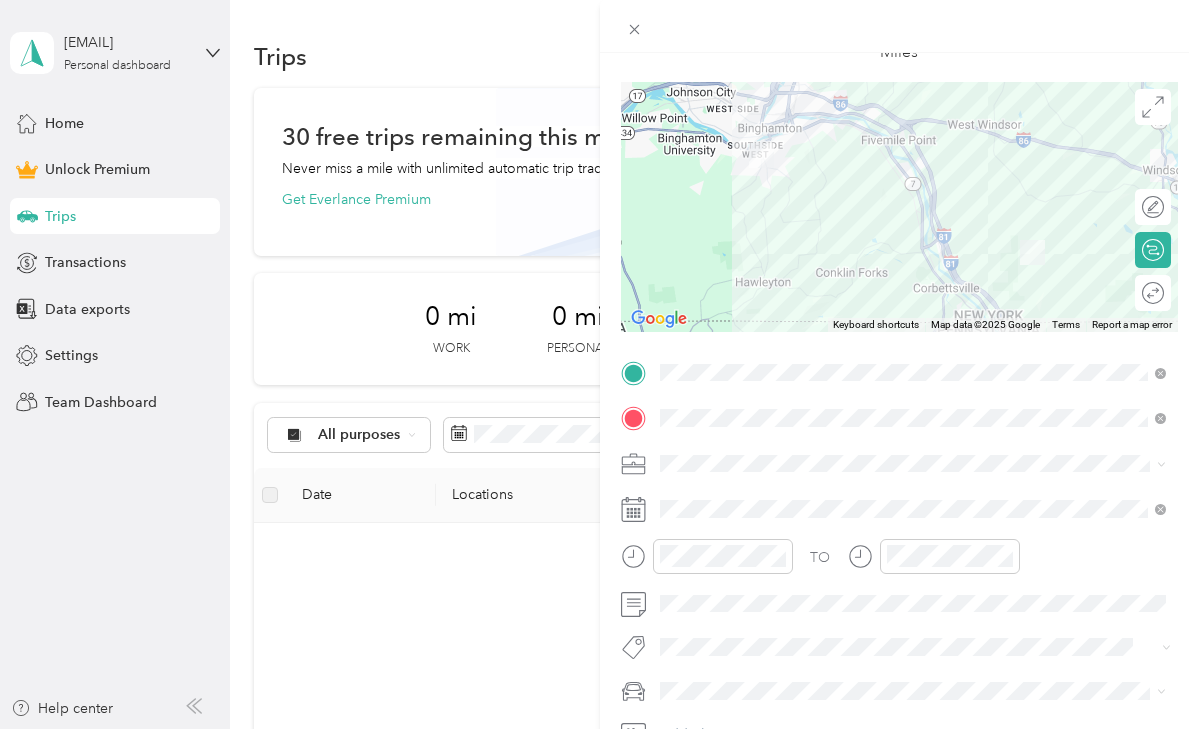 scroll, scrollTop: 138, scrollLeft: 0, axis: vertical 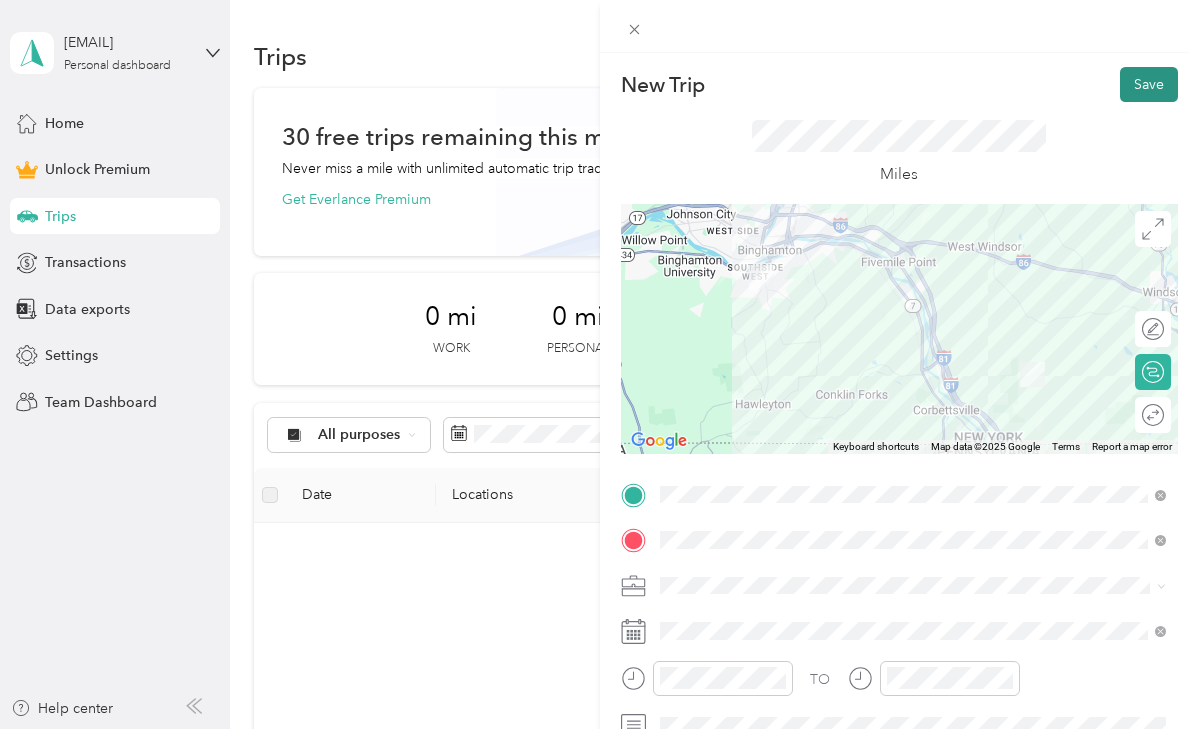 click on "Save" at bounding box center [1149, 84] 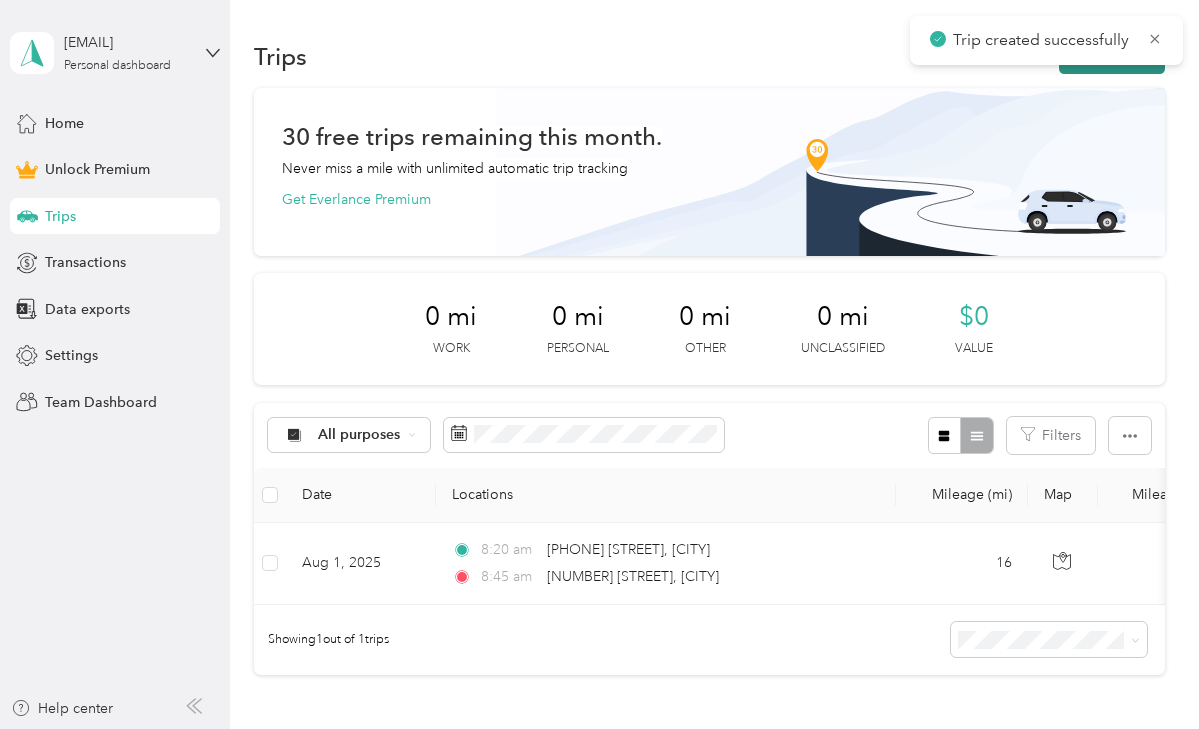 click on "New trip" at bounding box center (1112, 56) 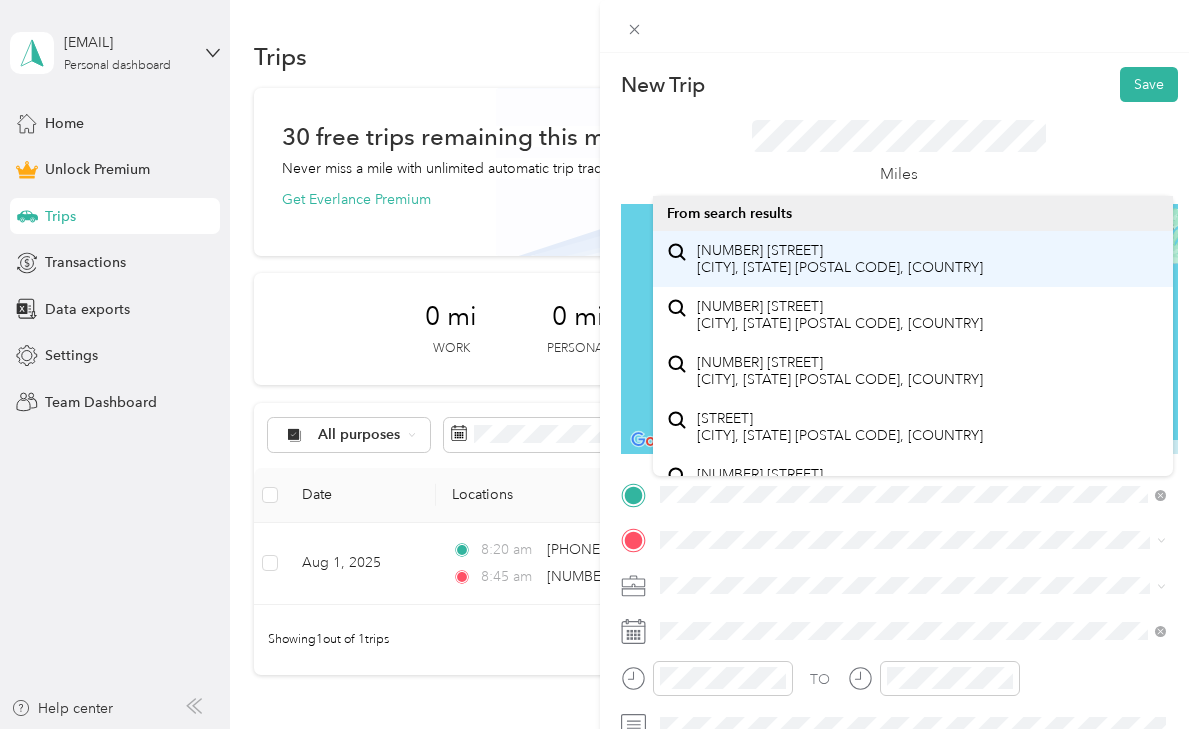 click on "[NUMBER] [STREET]
[CITY], [STATE] [POSTAL CODE], [COUNTRY]" at bounding box center (840, 259) 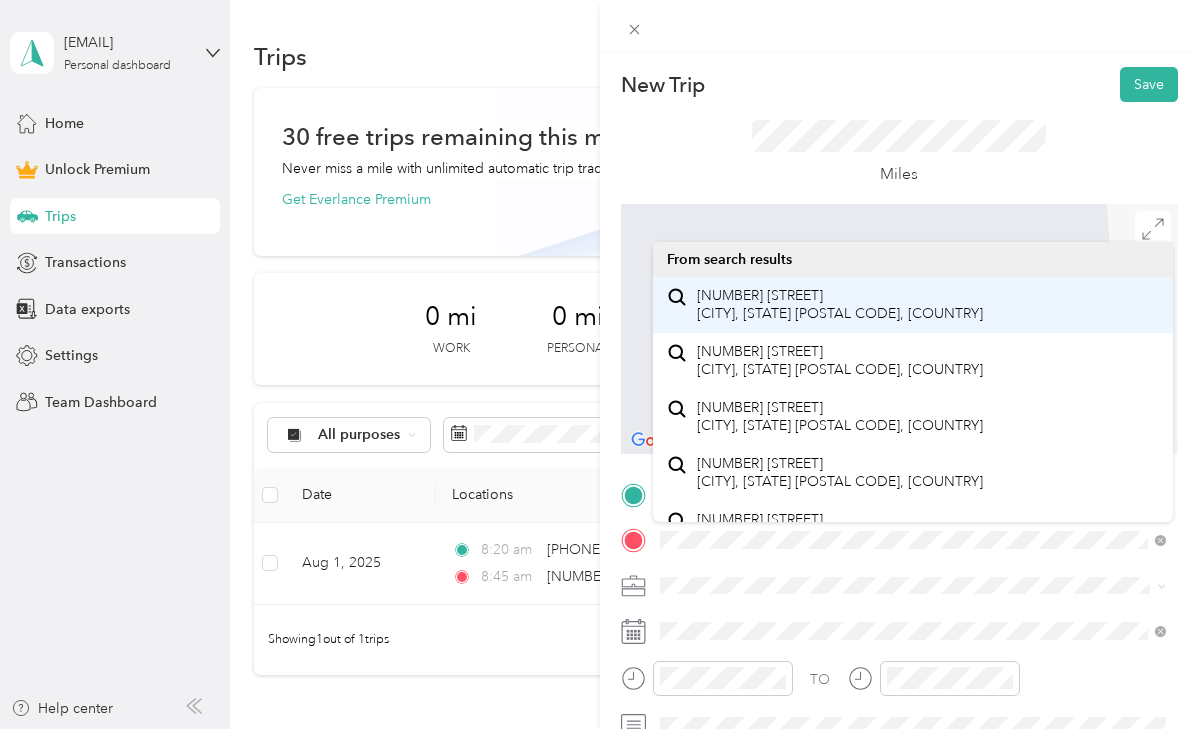 click on "[NUMBER] [STREET]
[CITY], [STATE] [POSTAL CODE], [COUNTRY]" at bounding box center (913, 305) 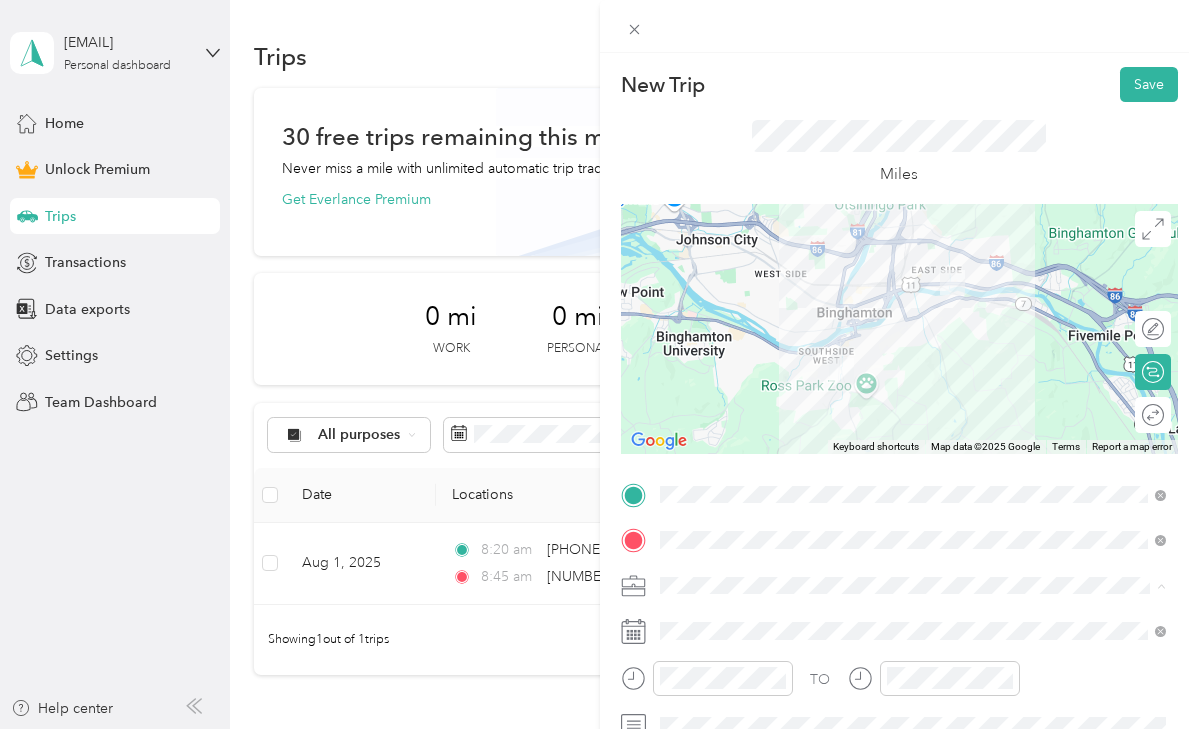 click on "Work" at bounding box center [913, 304] 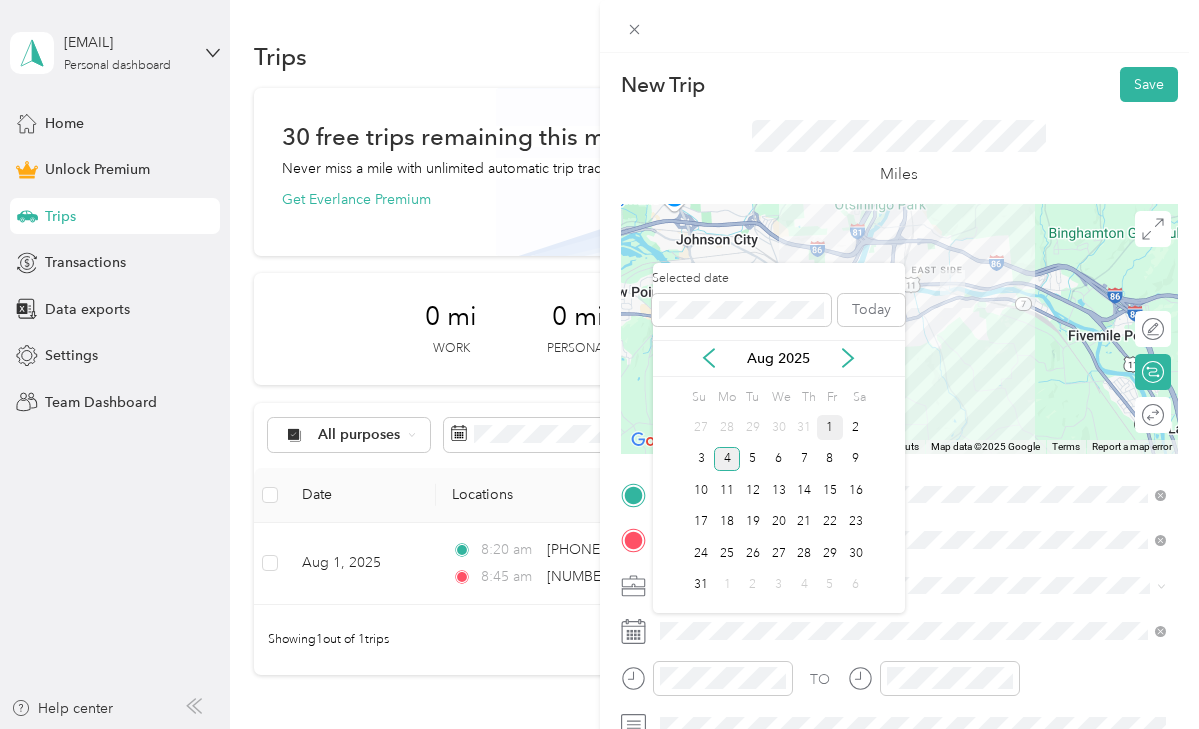 click on "1" at bounding box center [830, 427] 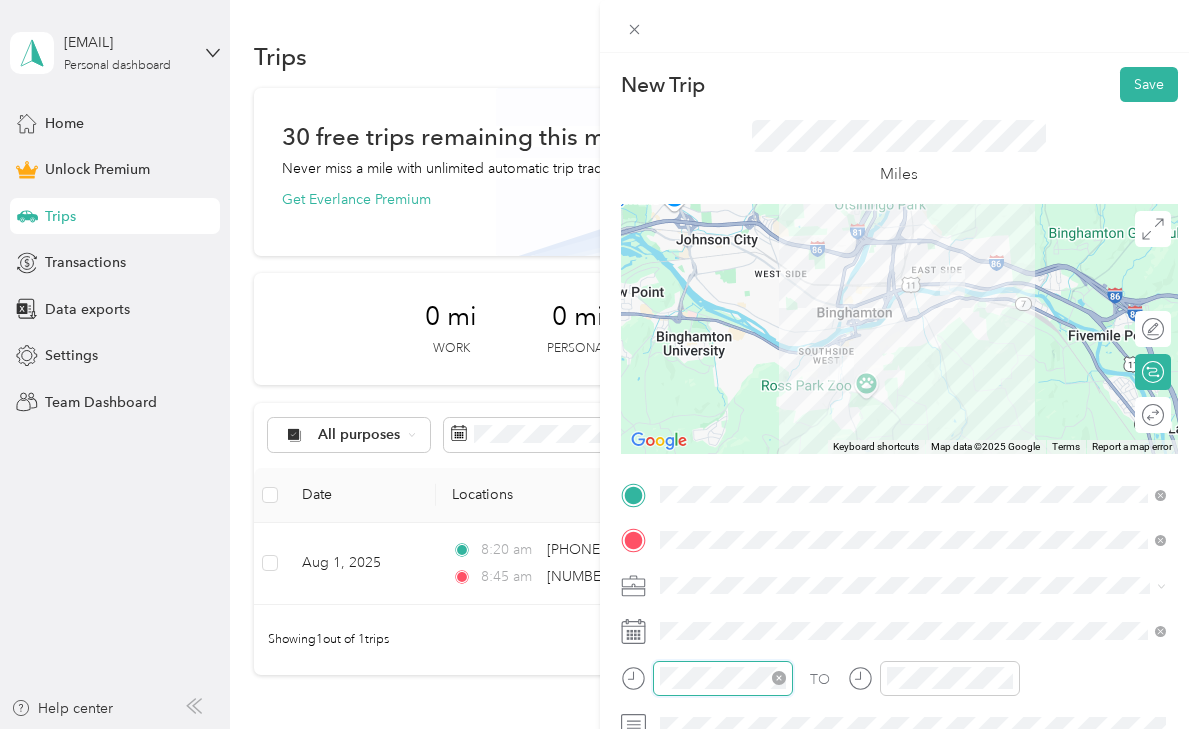 scroll, scrollTop: 82, scrollLeft: 0, axis: vertical 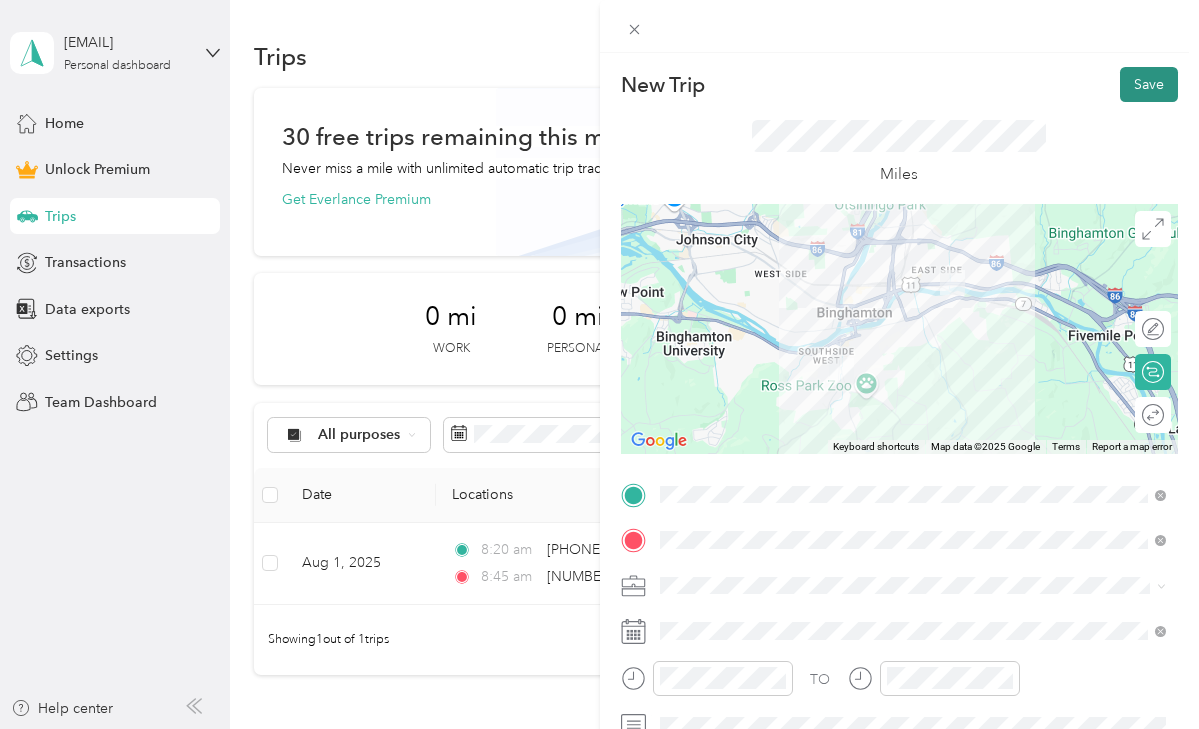 click on "Save" at bounding box center [1149, 84] 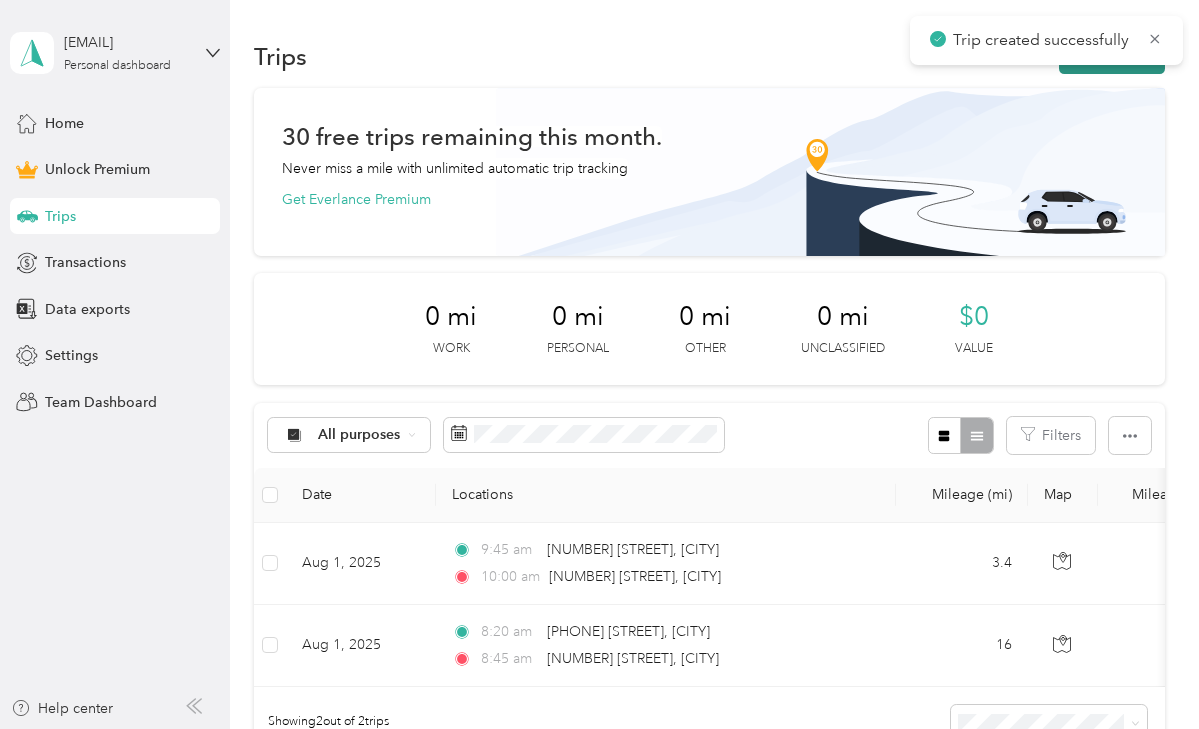 click on "New trip" at bounding box center [1112, 56] 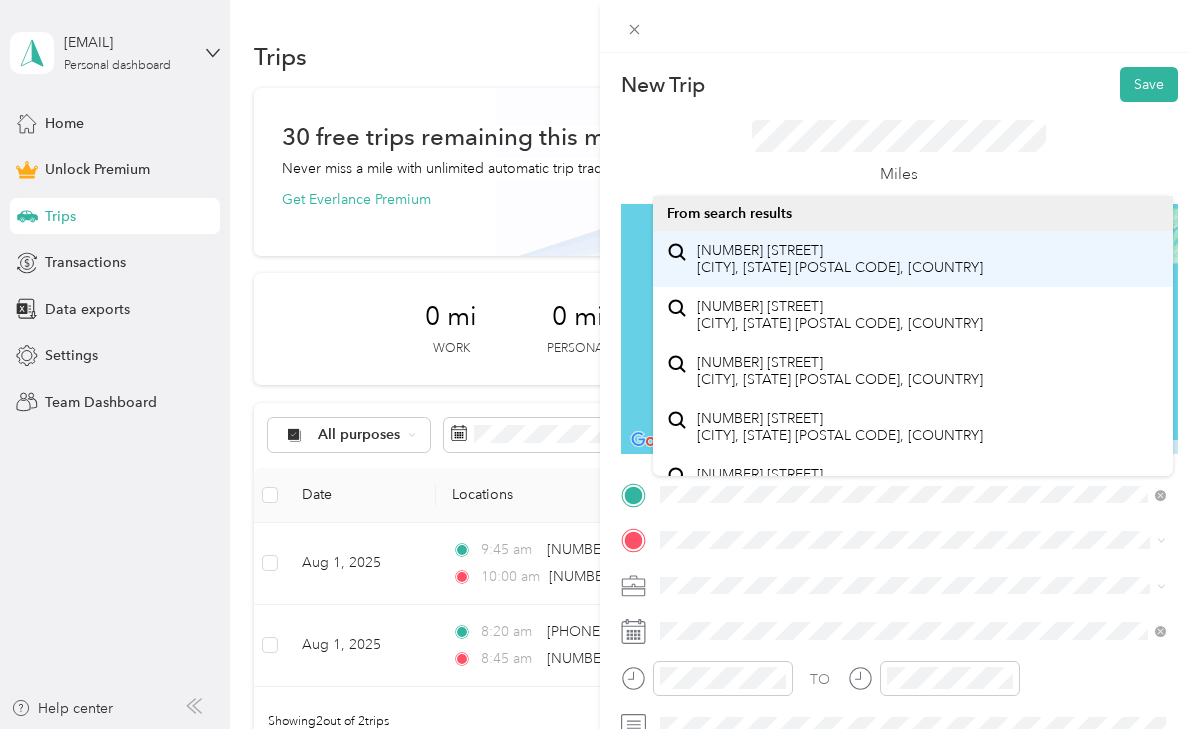 click on "[NUMBER] [STREET]
[CITY], [STATE] [POSTAL CODE], [COUNTRY]" at bounding box center (840, 259) 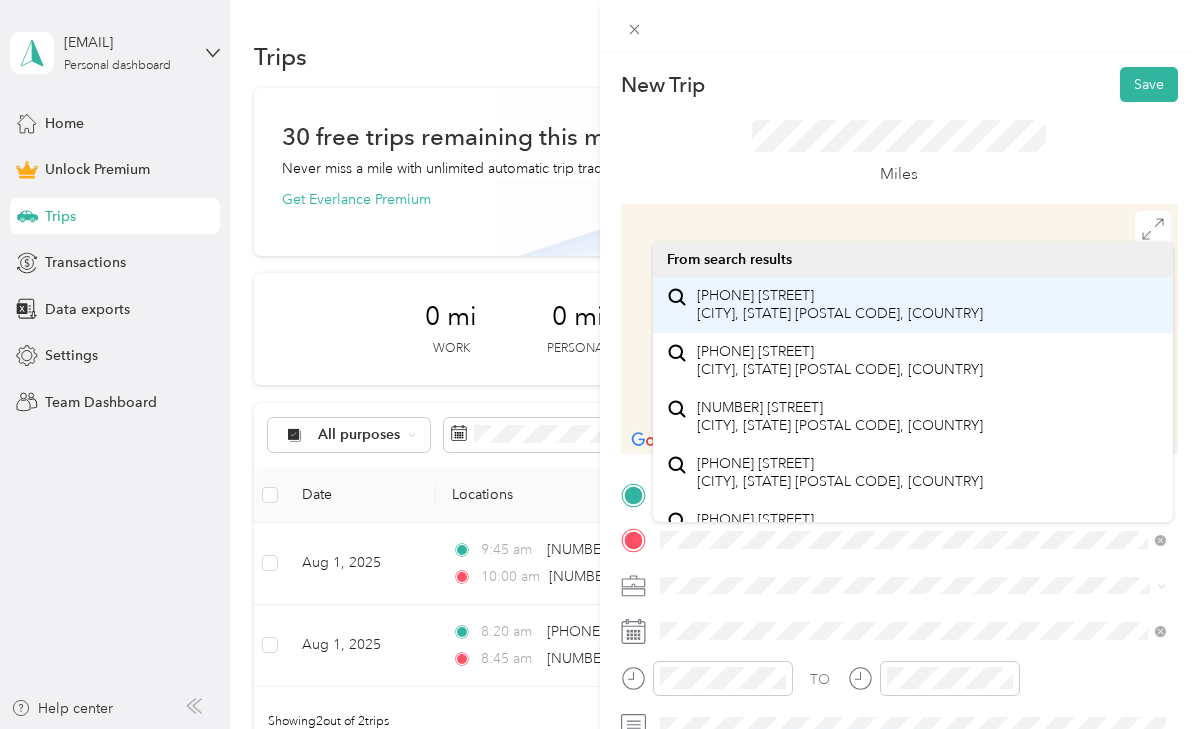 click on "[PHONE] [STREET]
[CITY], [STATE] [POSTAL CODE], [COUNTRY]" at bounding box center (840, 304) 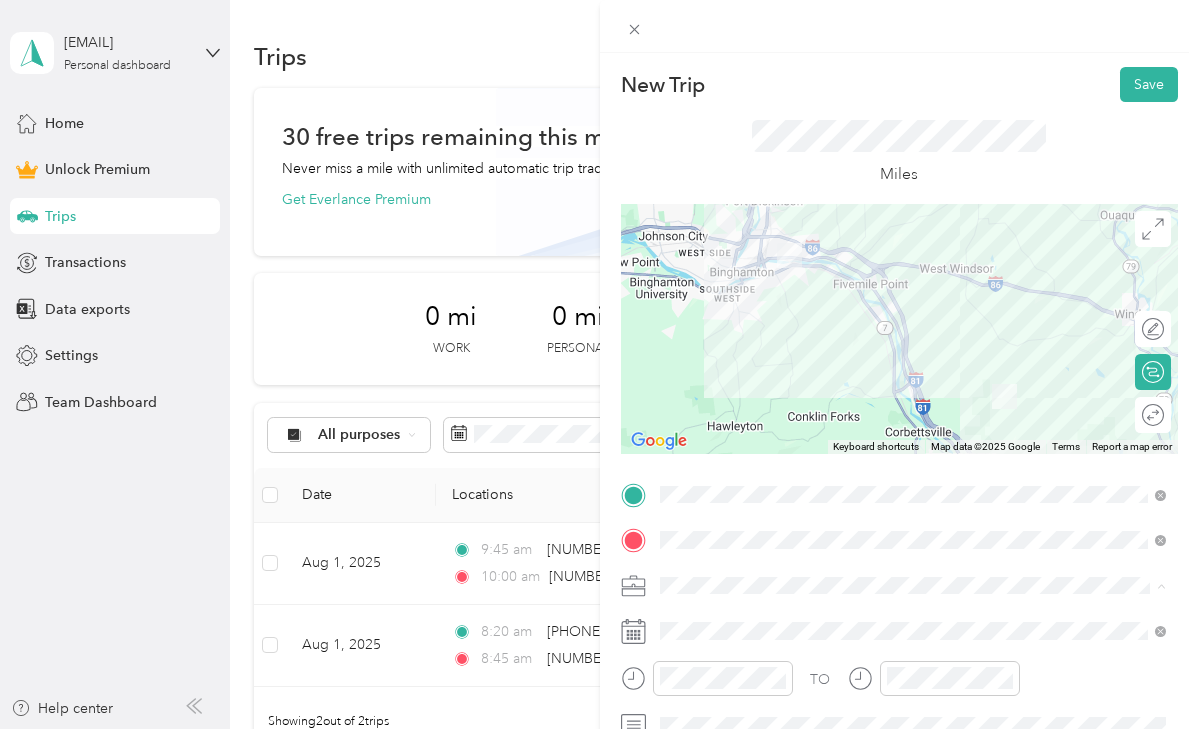click on "Work" at bounding box center (913, 304) 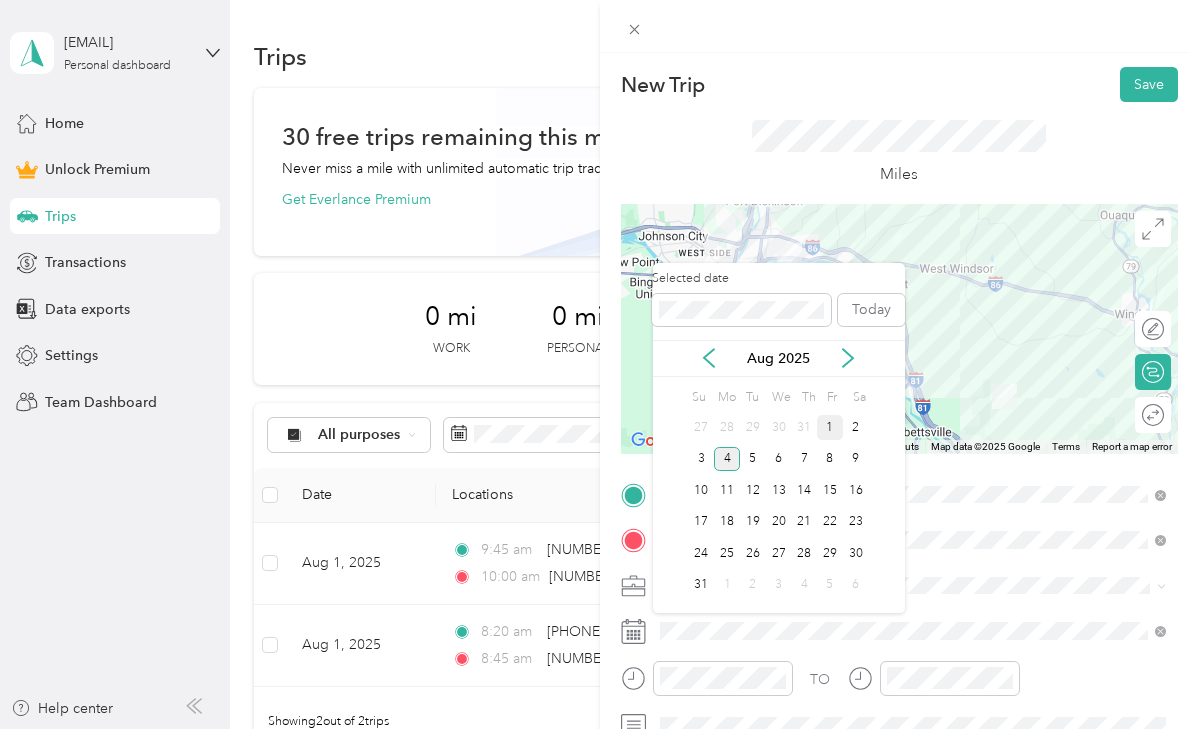 click on "1" at bounding box center (830, 427) 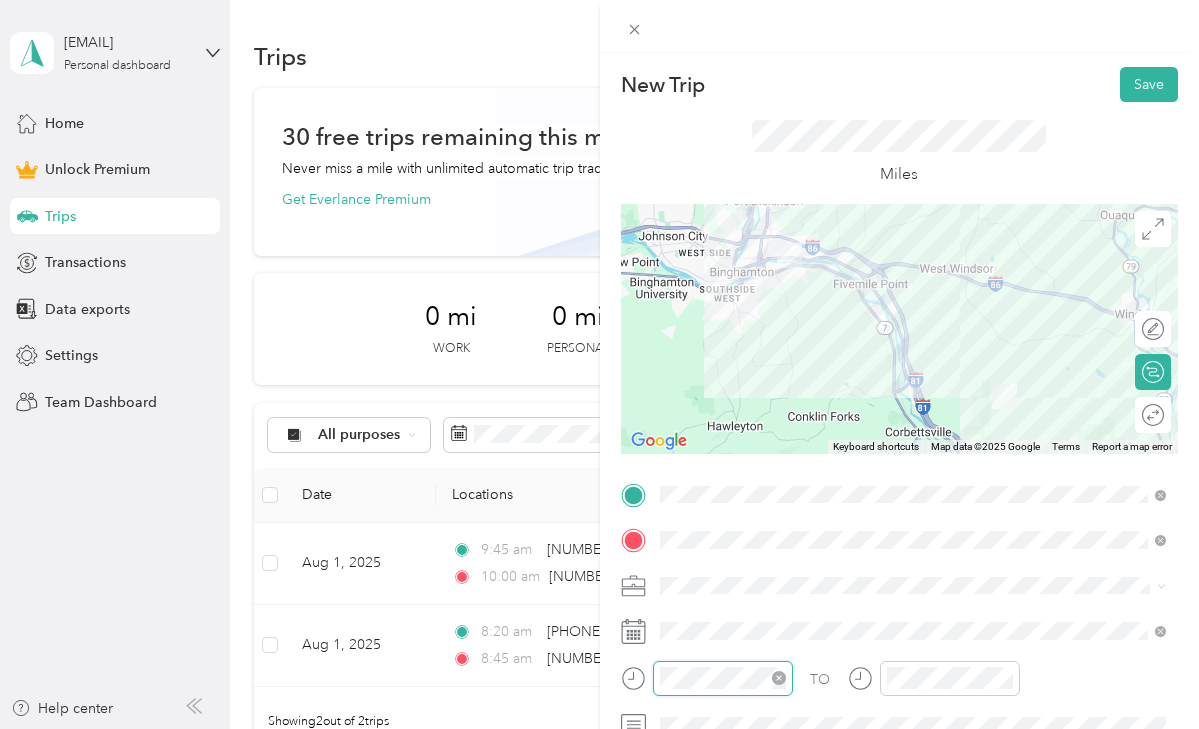 scroll, scrollTop: 82, scrollLeft: 0, axis: vertical 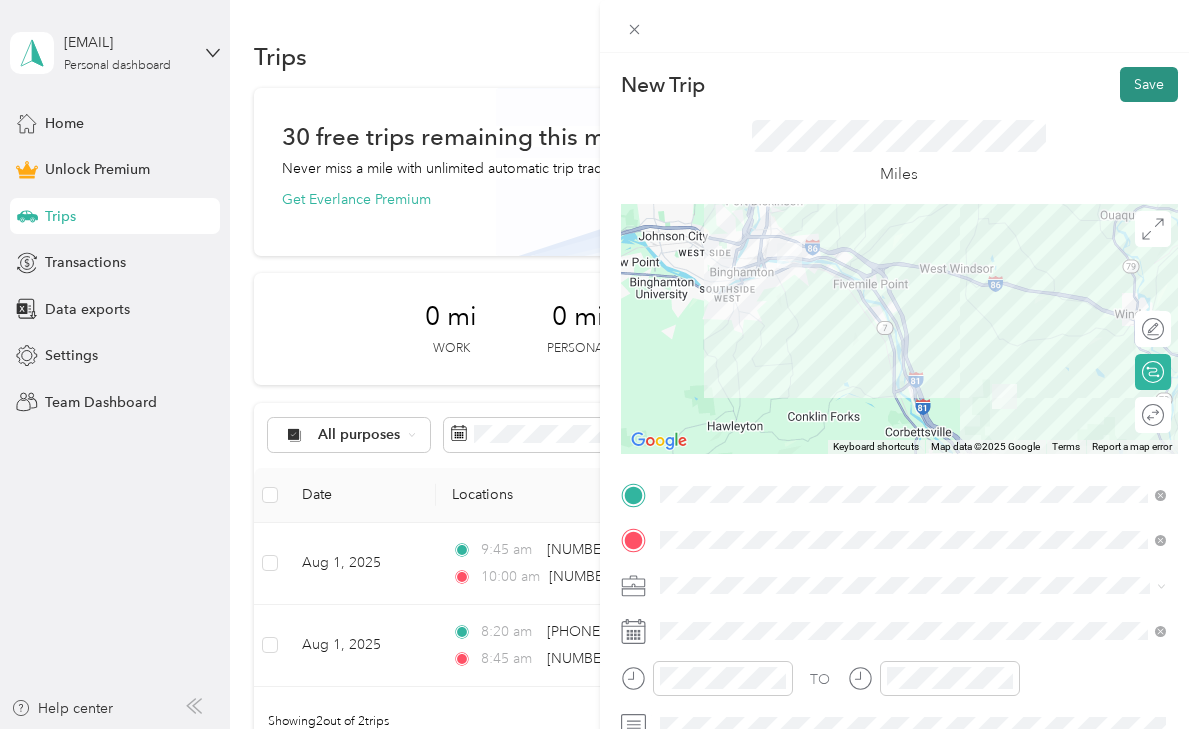 click on "Save" at bounding box center [1149, 84] 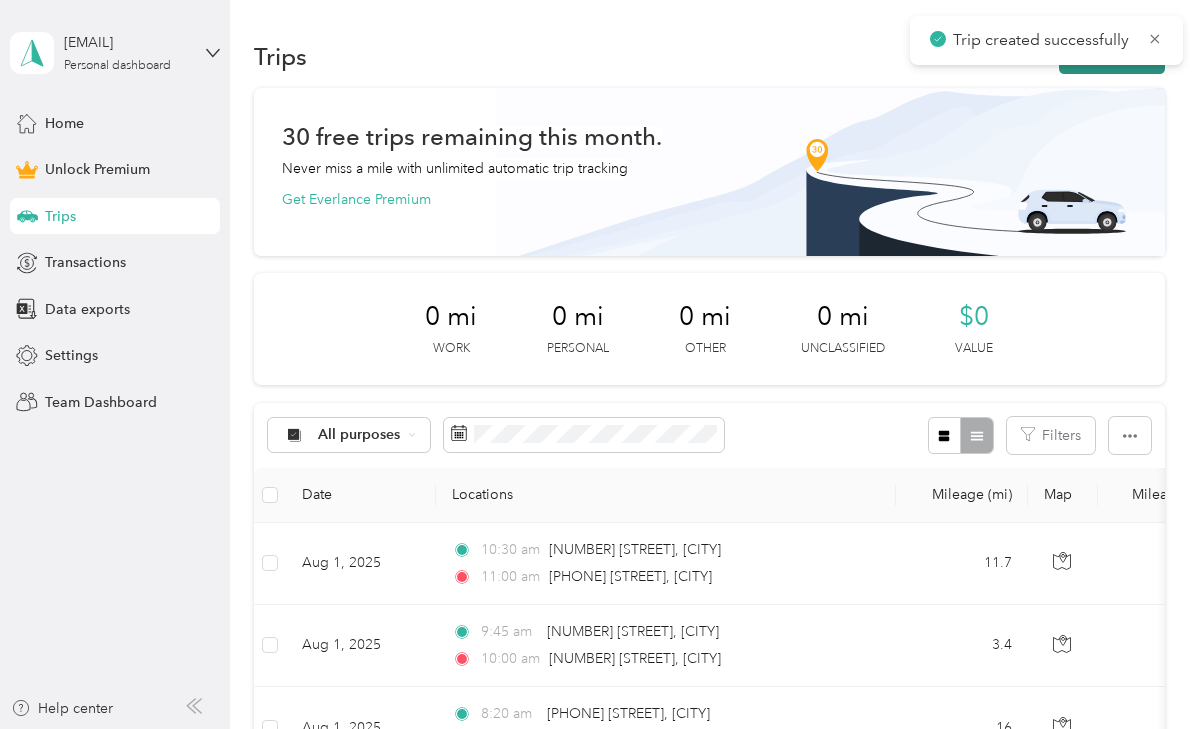 click on "New trip" at bounding box center (1112, 56) 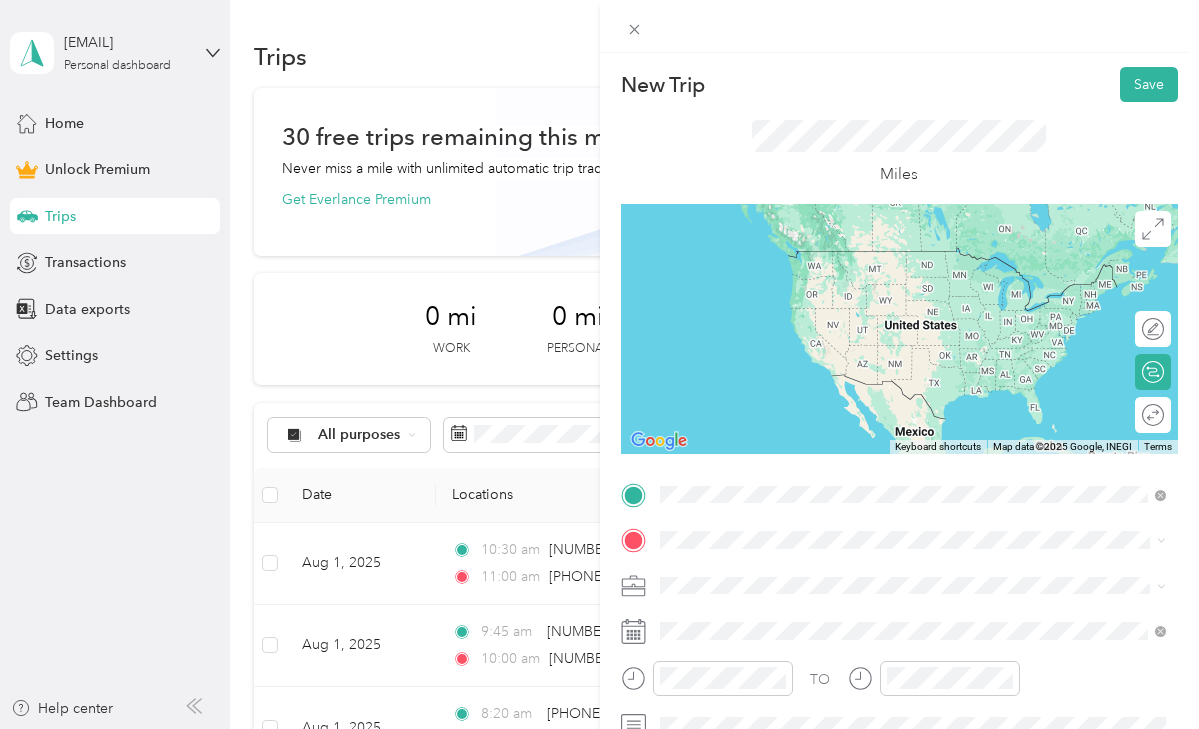 click on "[PHONE] [STREET]
[CITY], [STATE] [POSTAL CODE], [COUNTRY]" at bounding box center [840, 259] 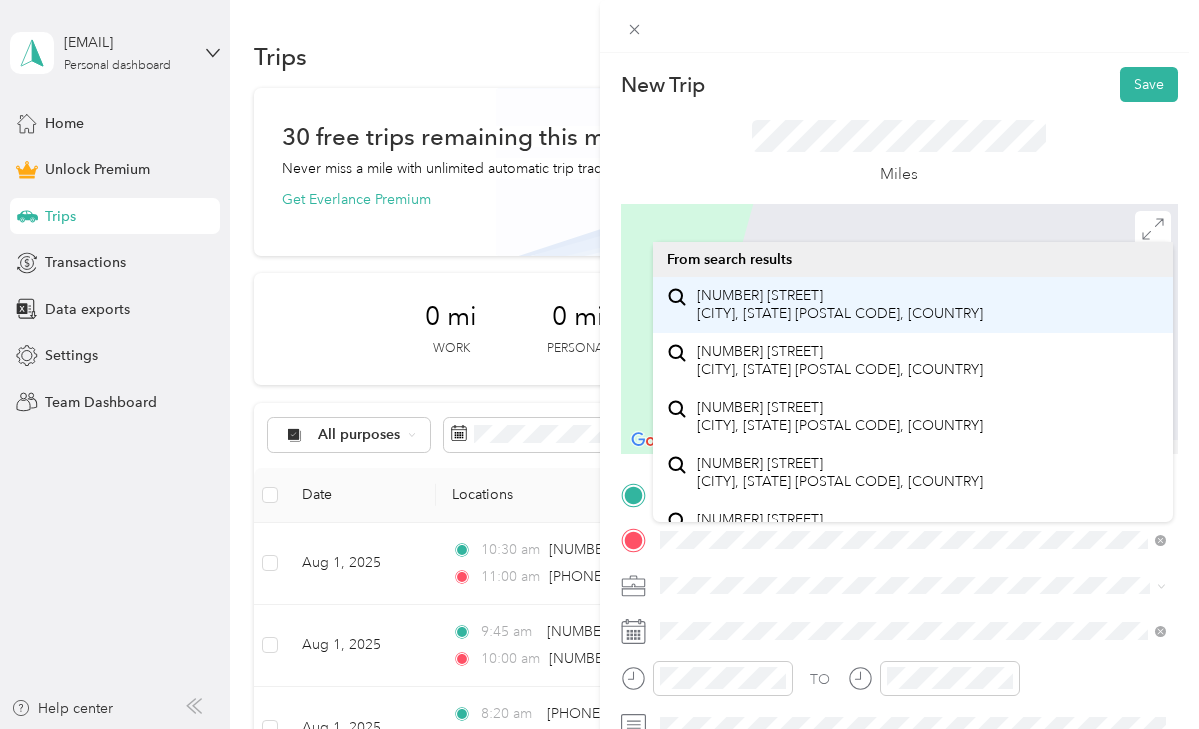 click on "[NUMBER] [STREET]
[CITY], [STATE] [POSTAL CODE], [COUNTRY]" at bounding box center [840, 304] 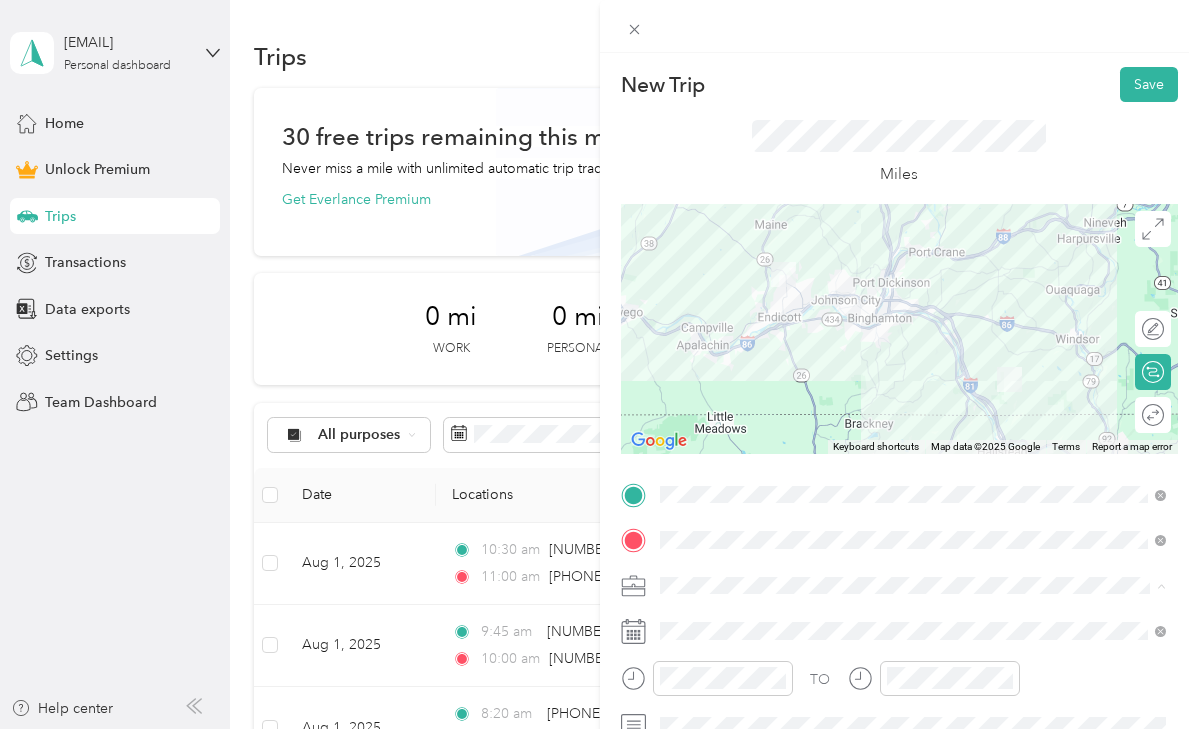 click on "Work" at bounding box center (913, 304) 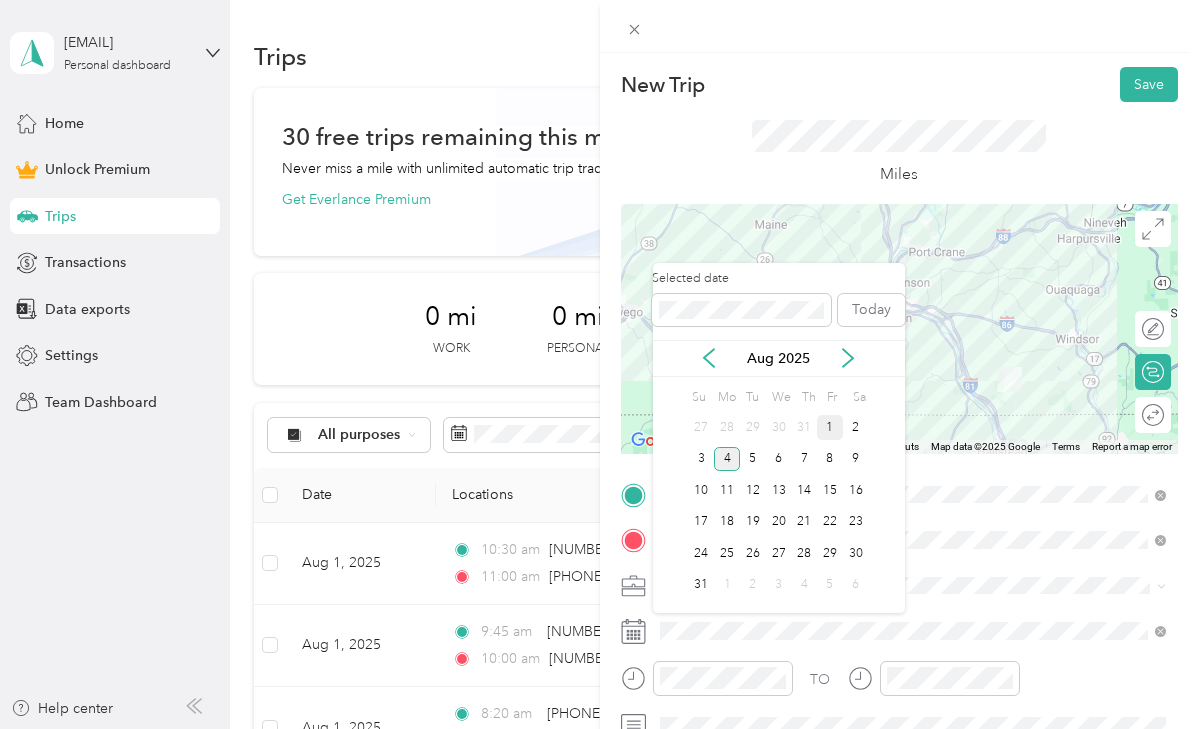 click on "1" at bounding box center [830, 427] 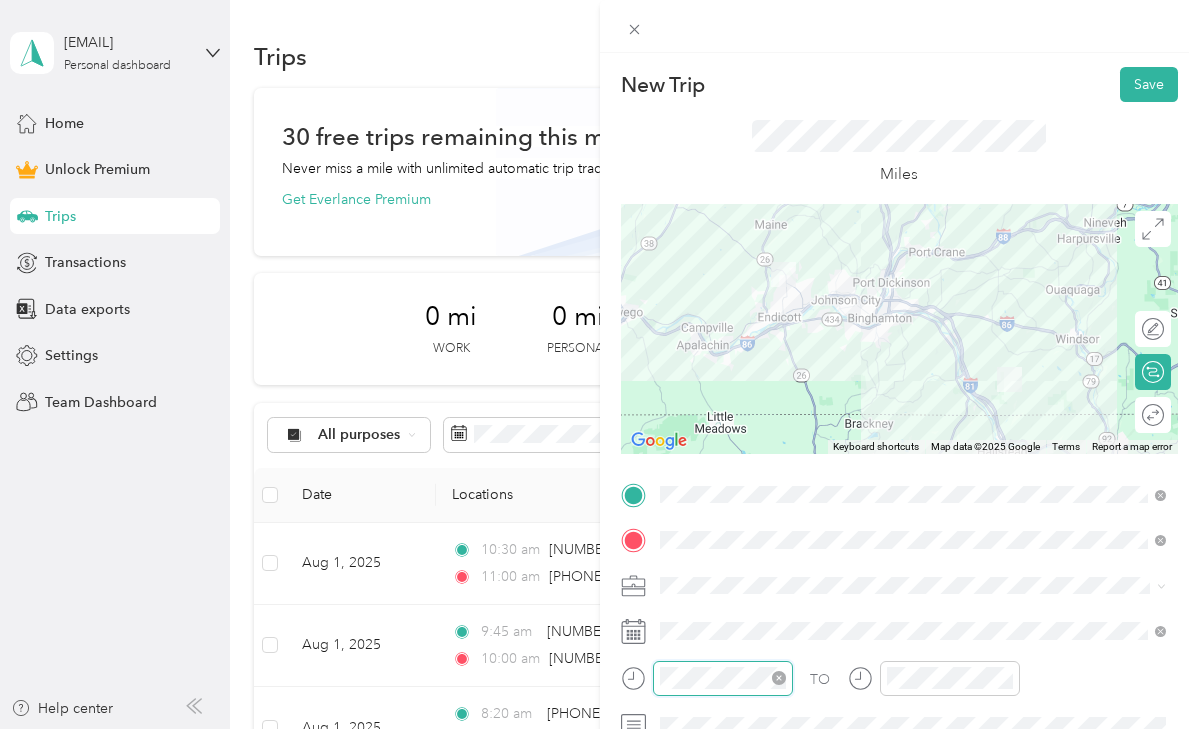 scroll, scrollTop: 82, scrollLeft: 0, axis: vertical 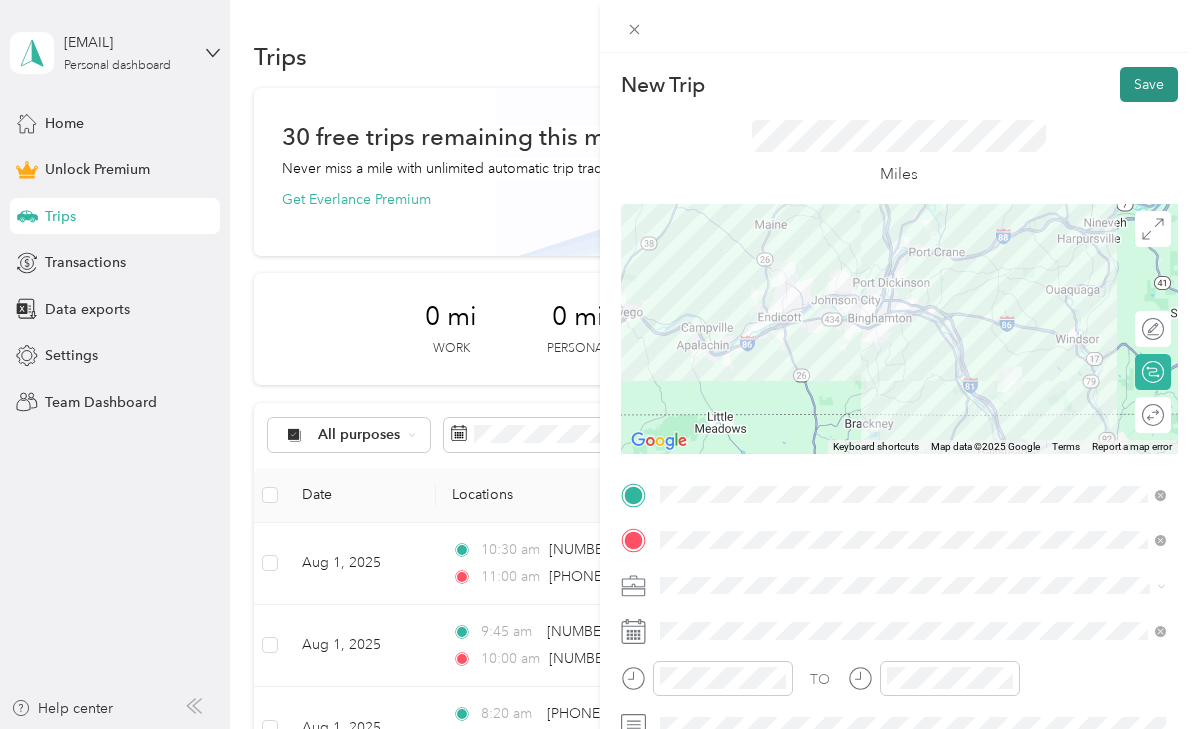click on "Save" at bounding box center (1149, 84) 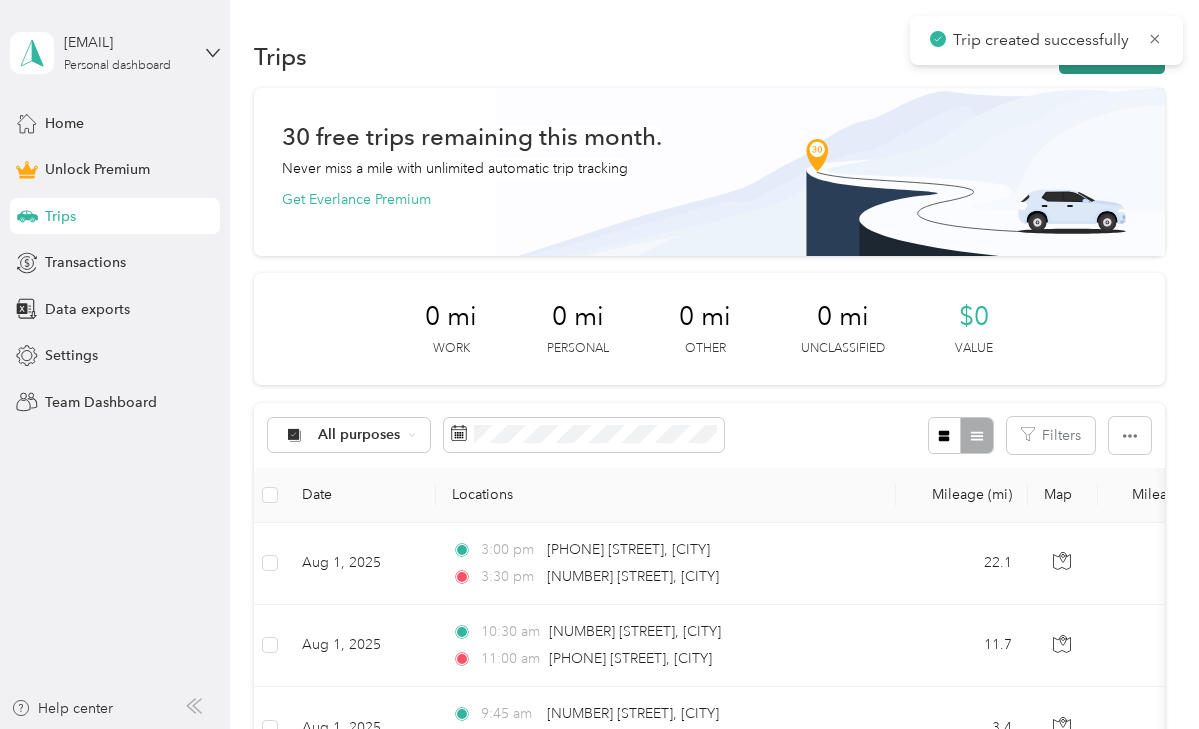 click on "New trip" at bounding box center (1112, 56) 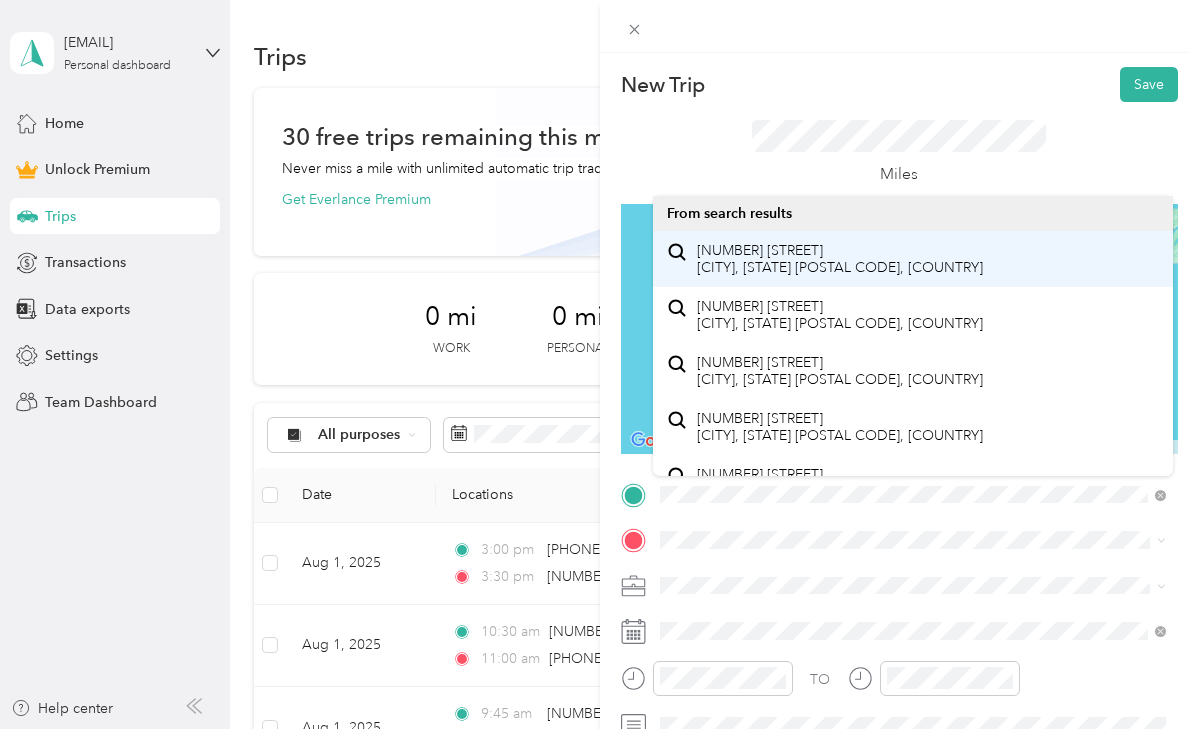 click on "[NUMBER] [STREET]
[CITY], [STATE] [POSTAL CODE], [COUNTRY]" at bounding box center (840, 259) 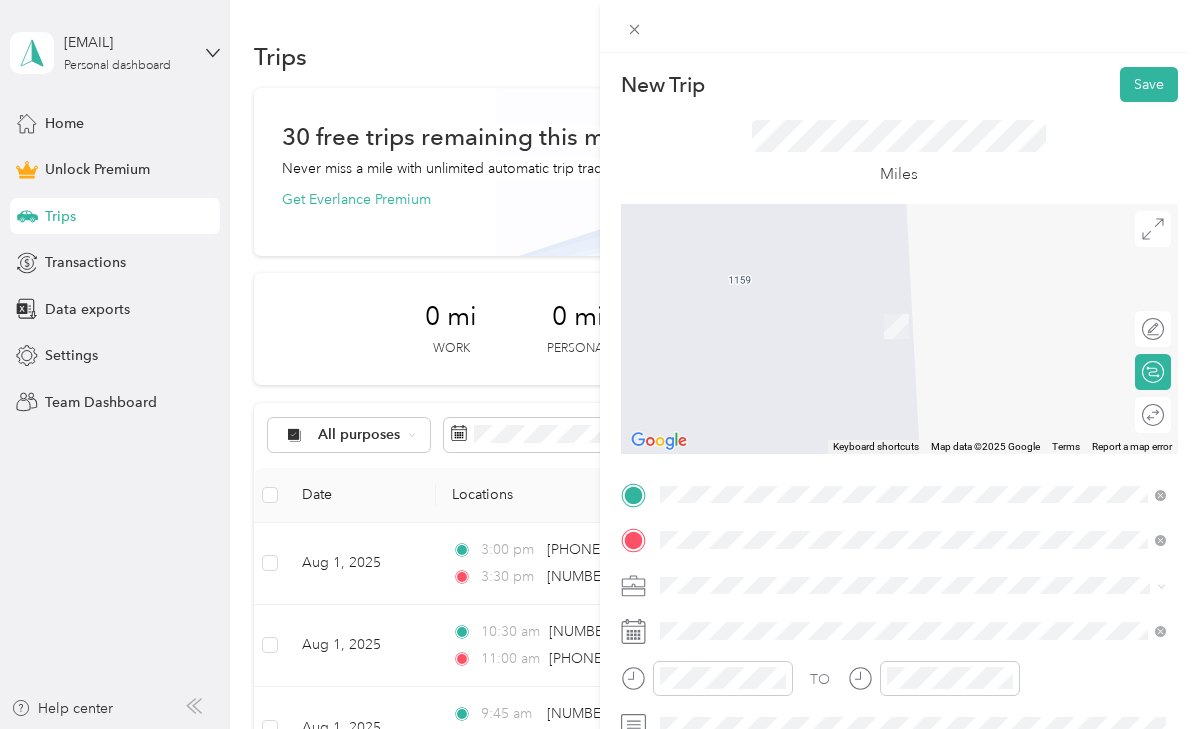 click on "[PHONE] [STREET]
[CITY], [STATE] [POSTAL CODE], [COUNTRY]" at bounding box center (840, 304) 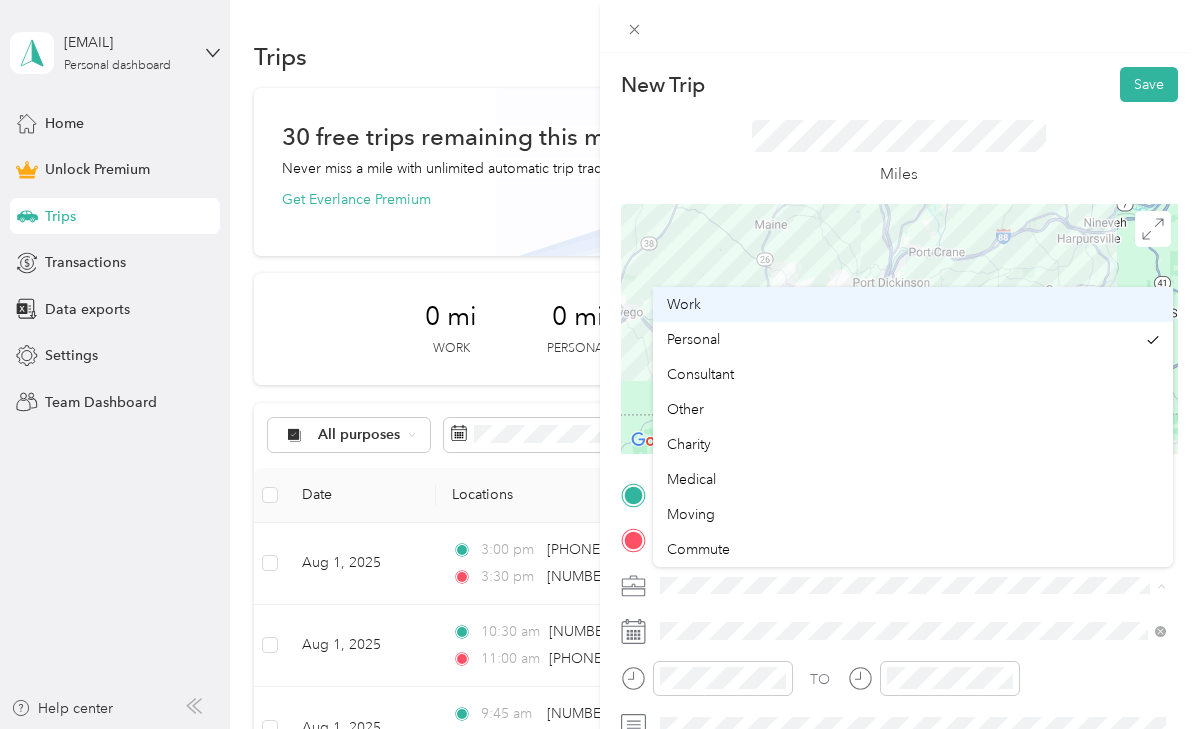 click on "Work" at bounding box center [913, 304] 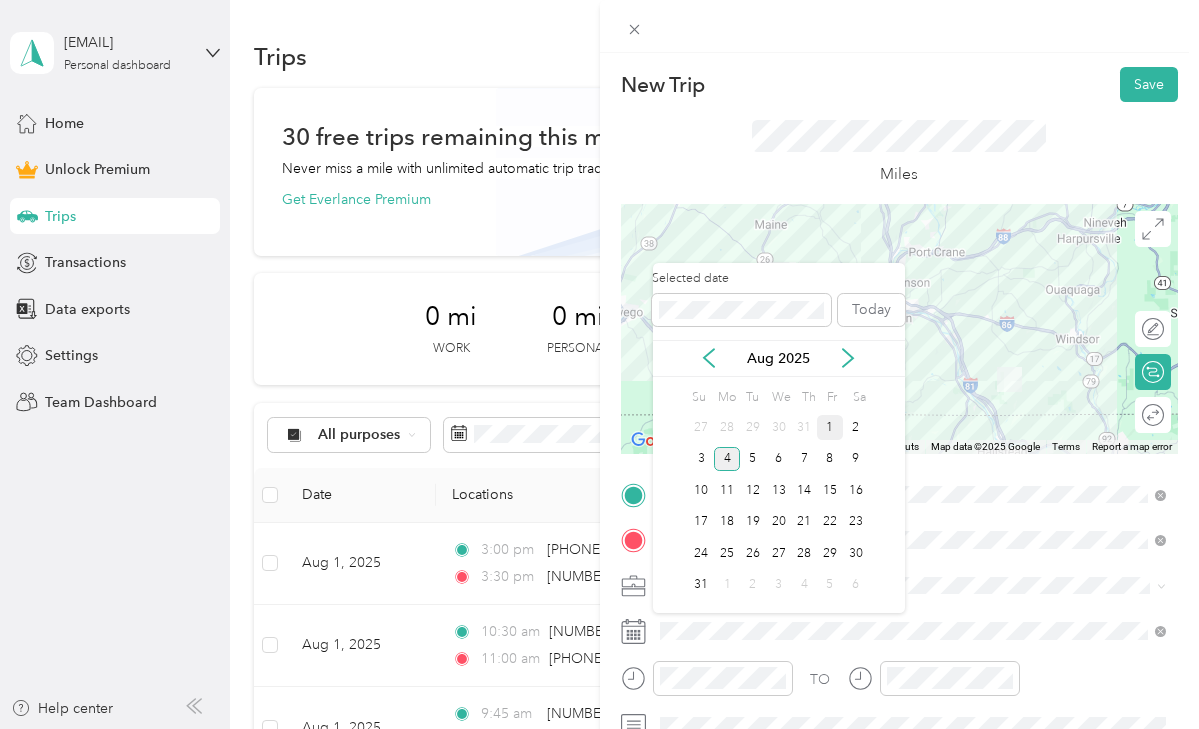 click on "1" at bounding box center [830, 427] 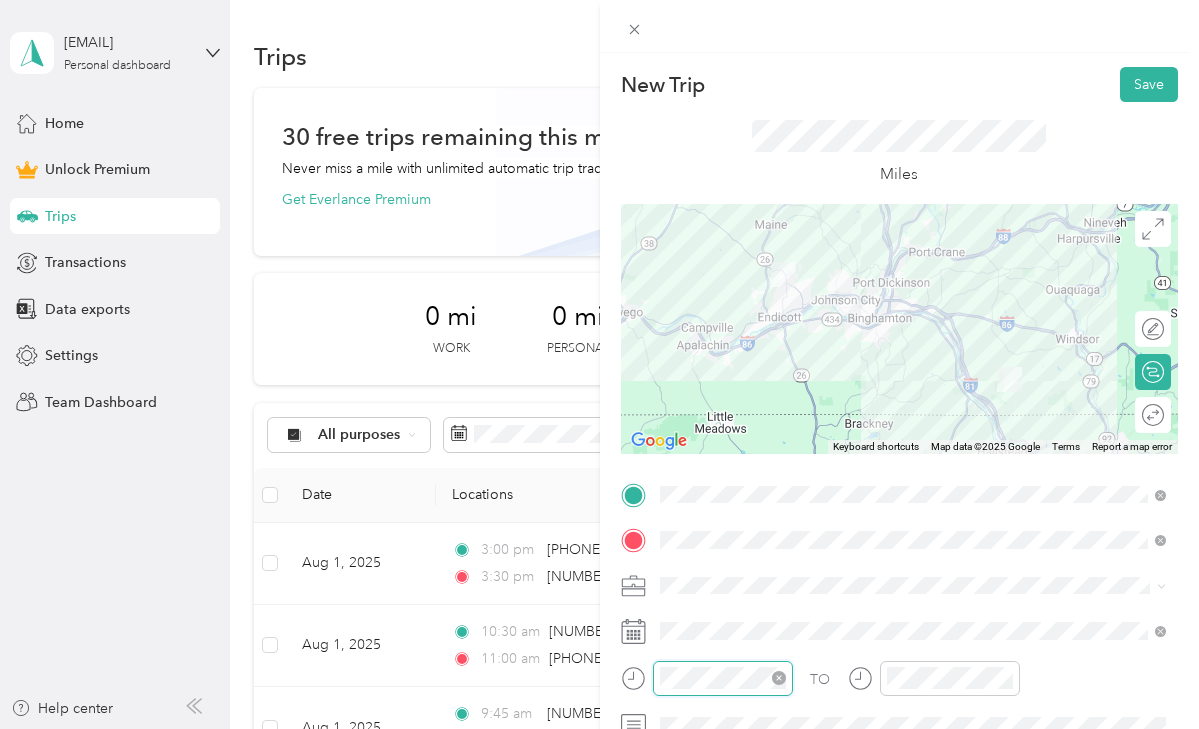 scroll, scrollTop: 82, scrollLeft: 0, axis: vertical 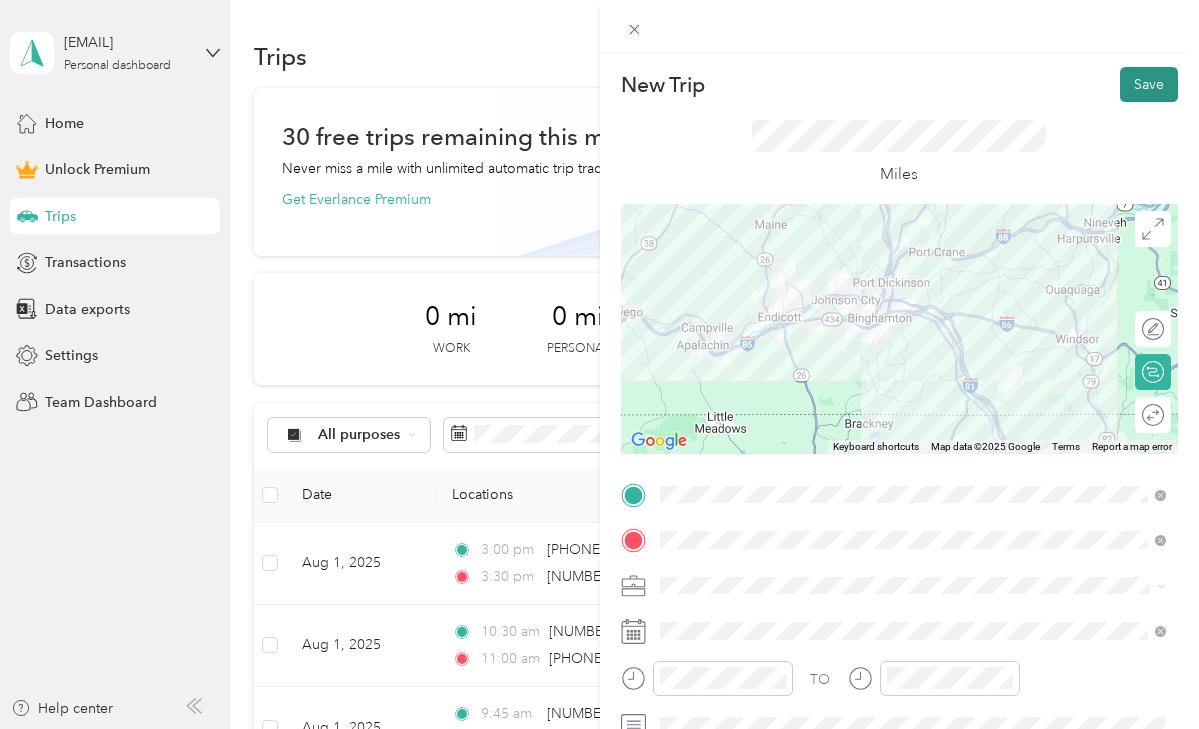 click on "Save" at bounding box center (1149, 84) 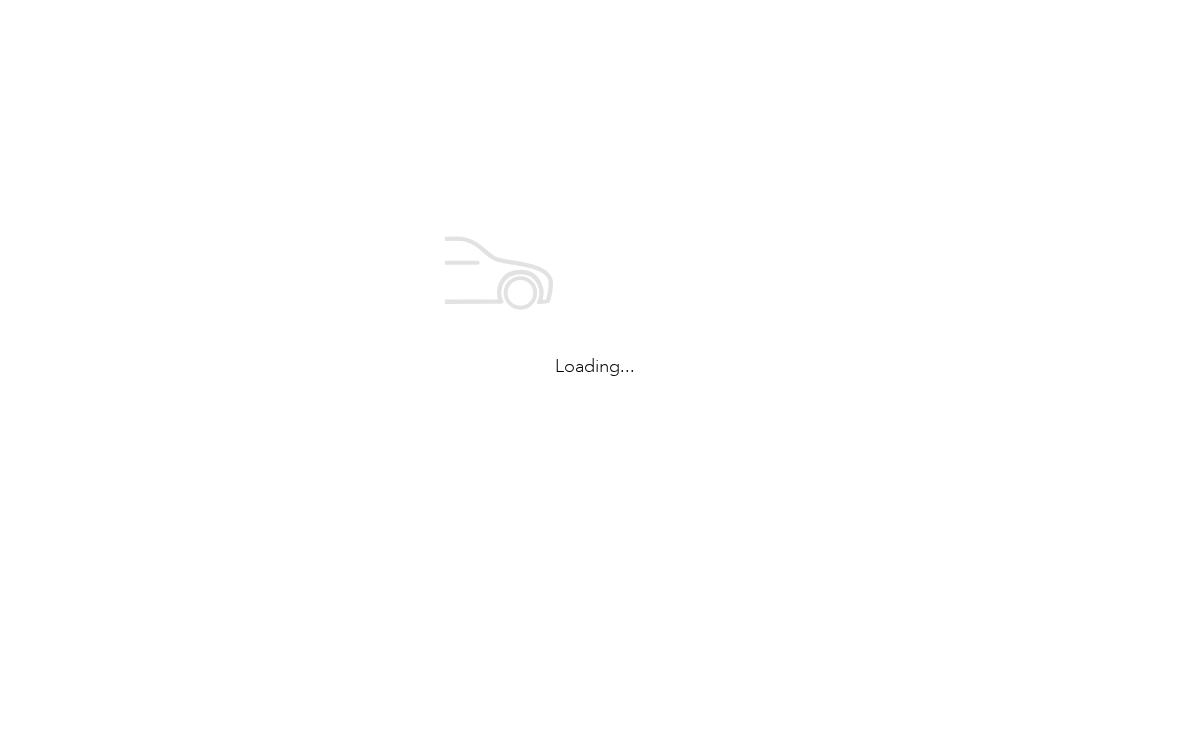 scroll, scrollTop: 0, scrollLeft: 0, axis: both 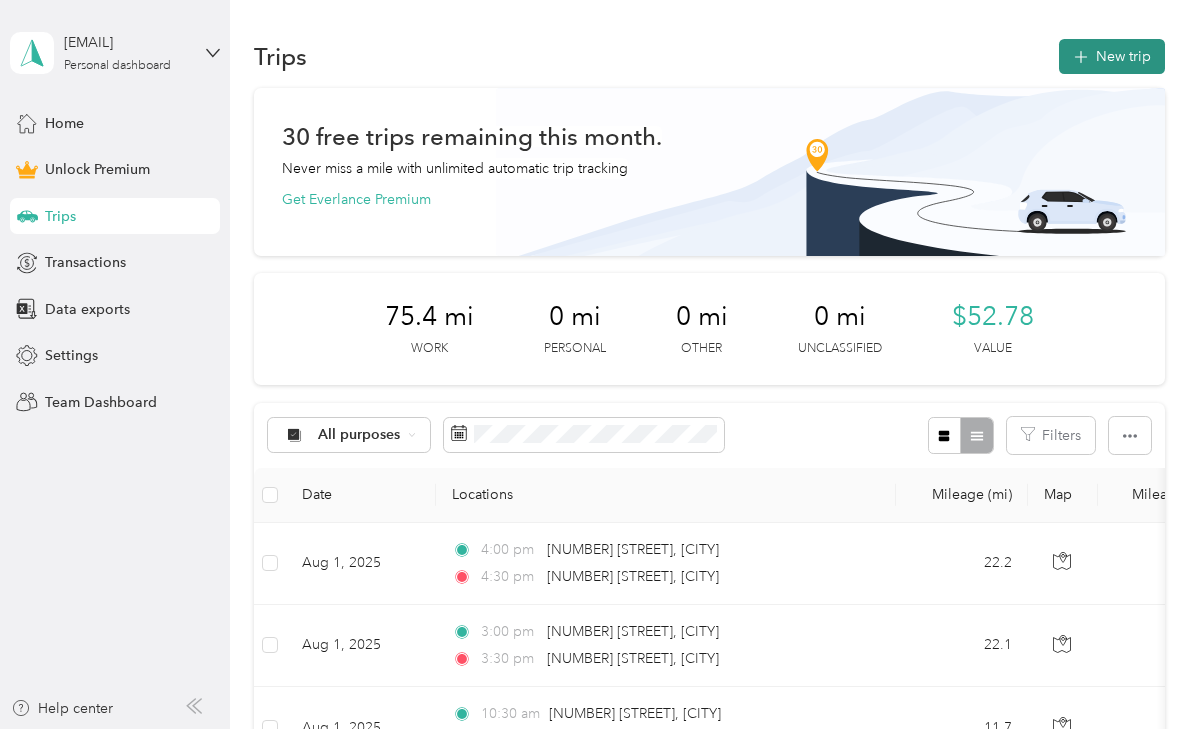 click on "New trip" at bounding box center [1112, 56] 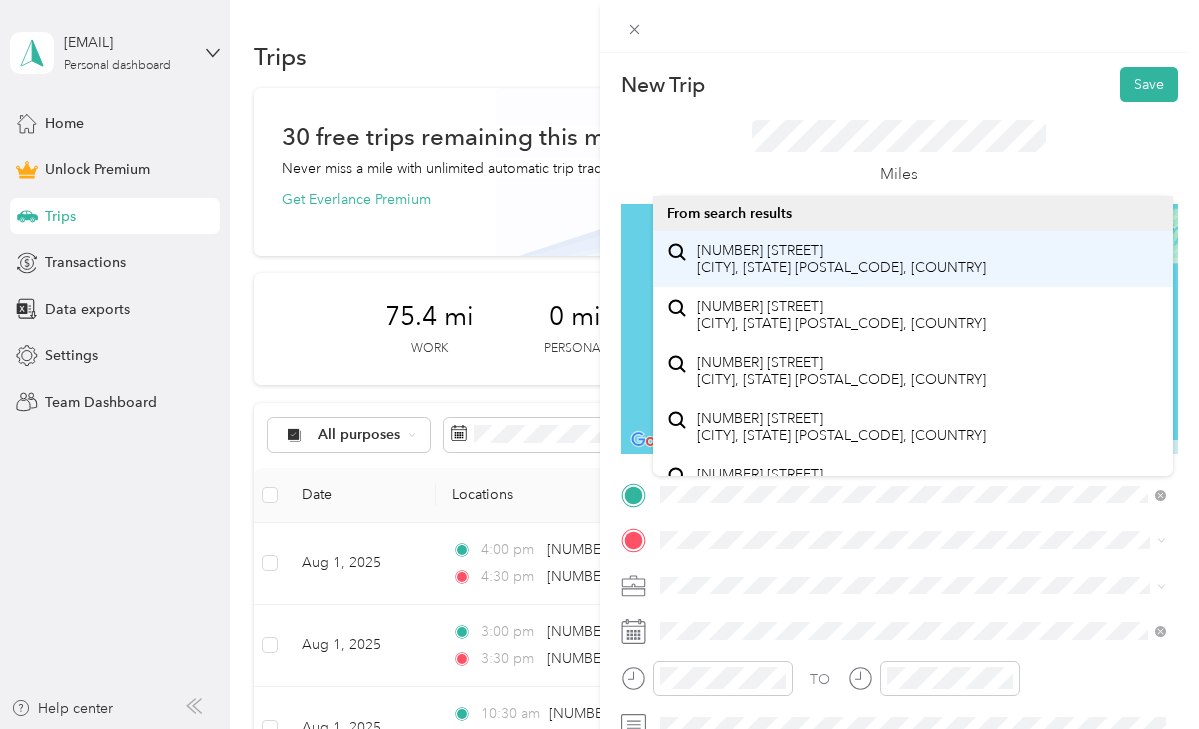 click on "[NUMBER] [STREET]
[CITY], [STATE] [POSTAL_CODE], [COUNTRY]" at bounding box center (841, 259) 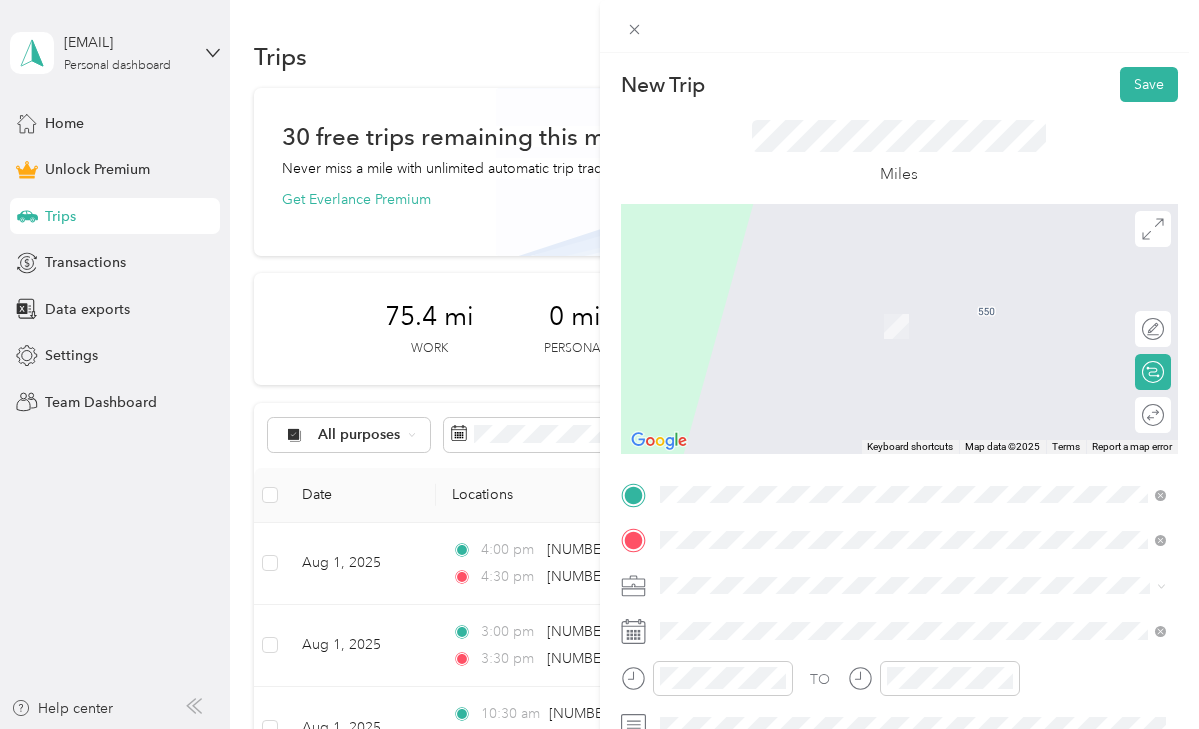 click on "[NUMBER] [STREET]
[CITY], [STATE] [POSTAL_CODE], [COUNTRY]" at bounding box center (841, 304) 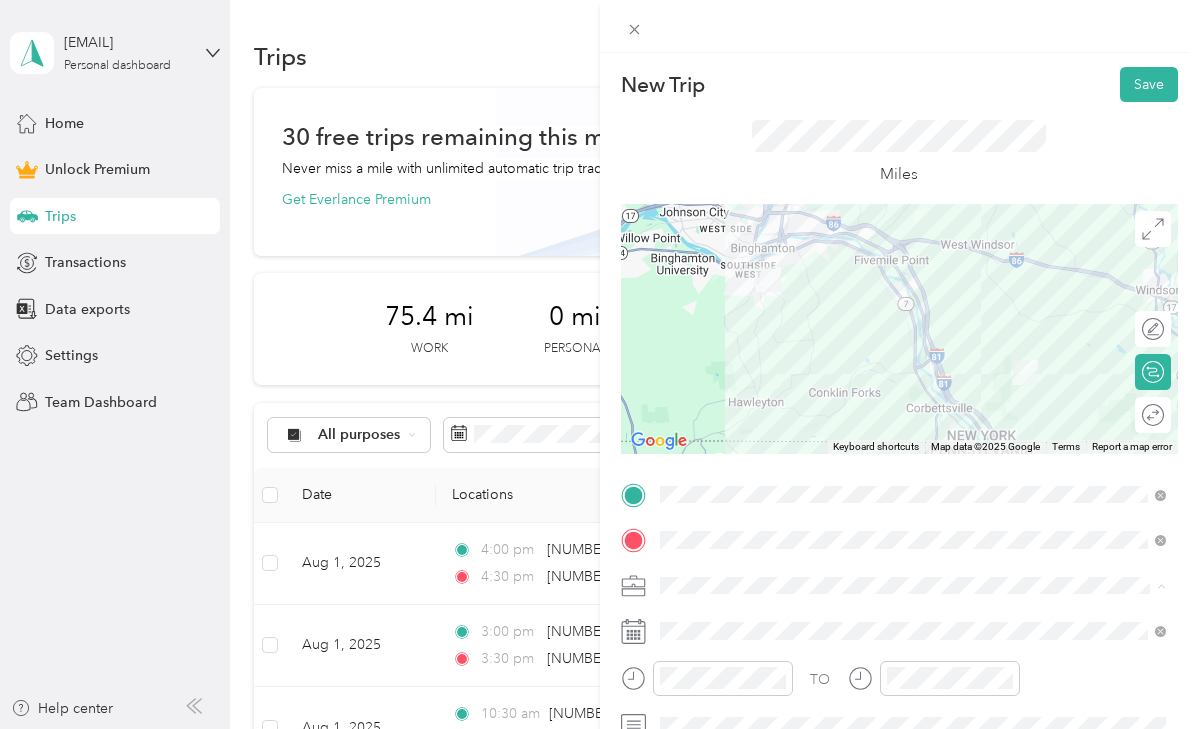 click on "Work" at bounding box center [913, 304] 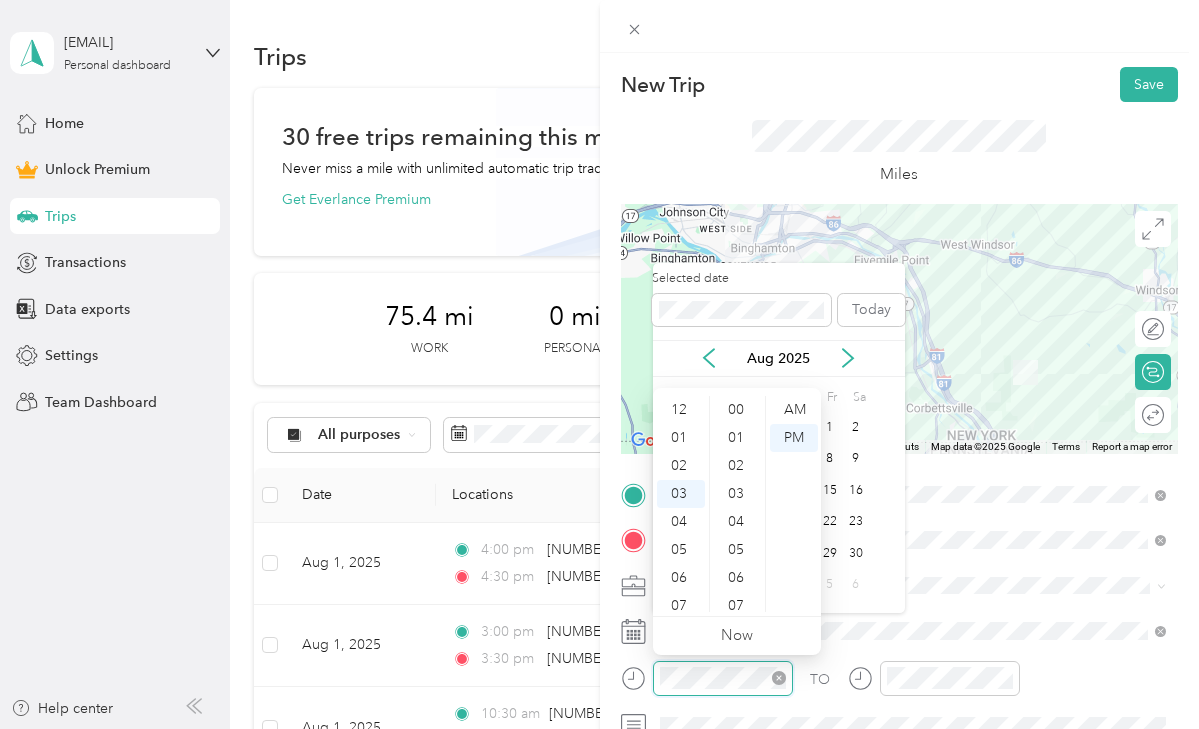 scroll, scrollTop: 82, scrollLeft: 0, axis: vertical 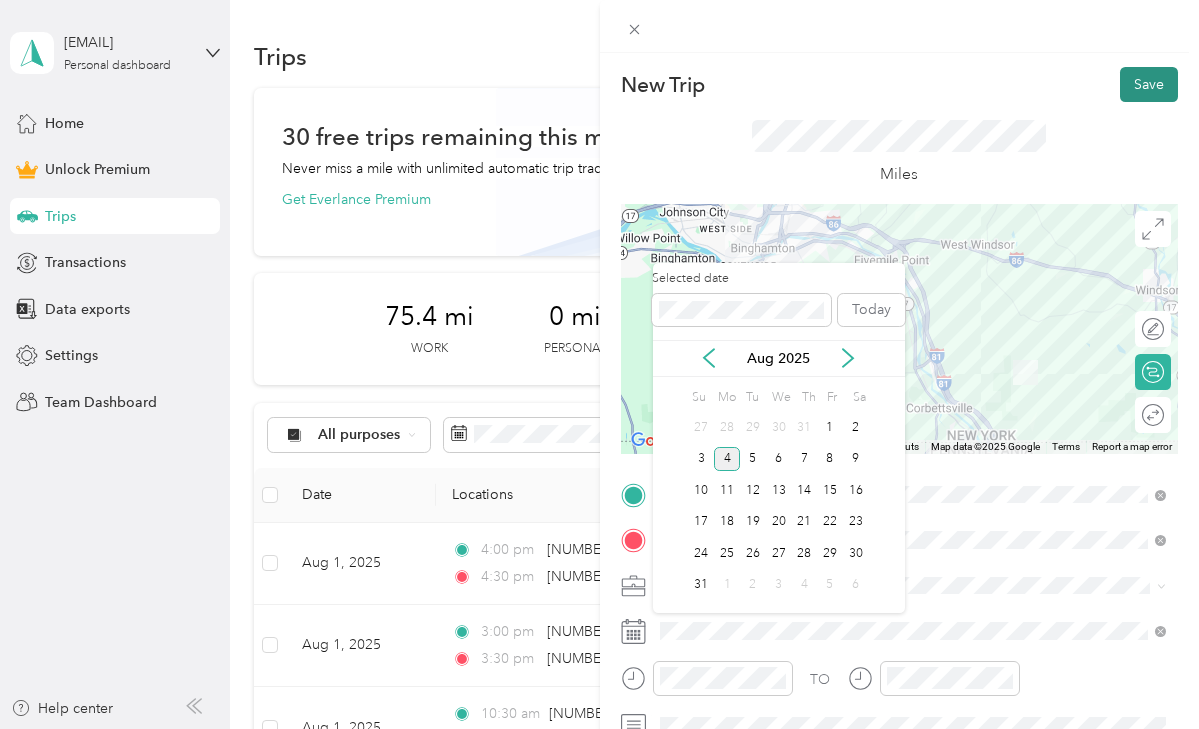 click on "Save" at bounding box center [1149, 84] 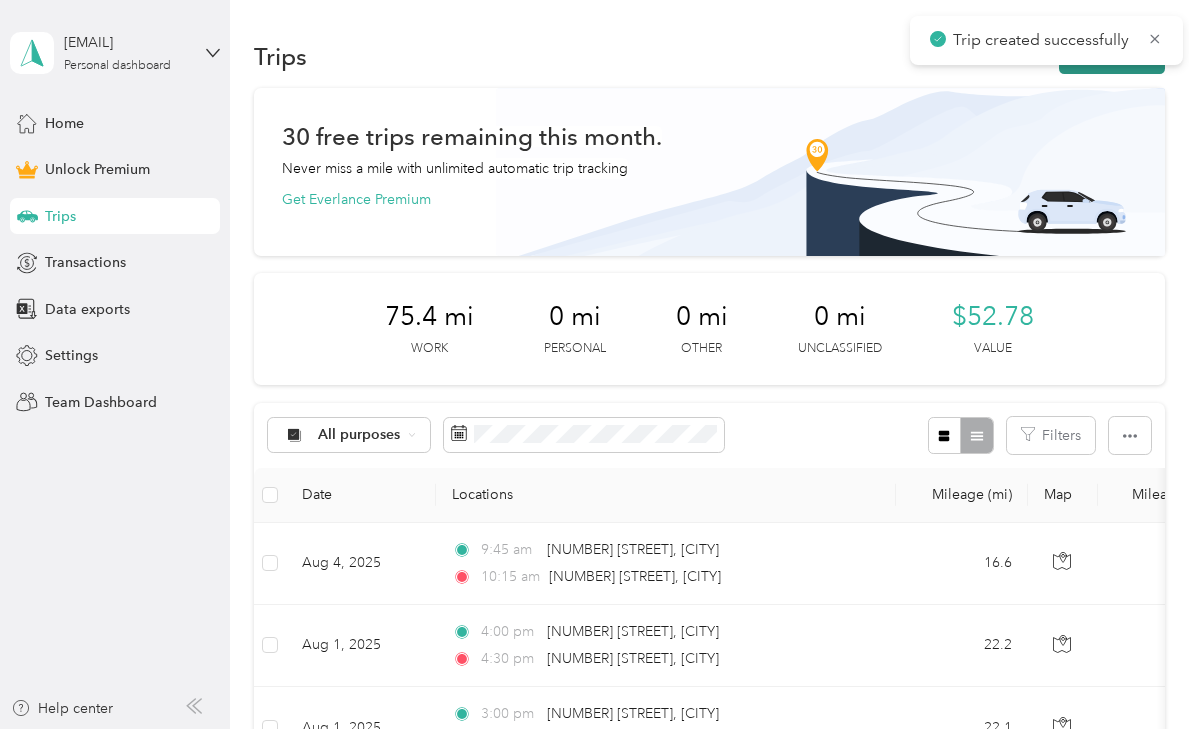 click on "New trip" at bounding box center [1112, 56] 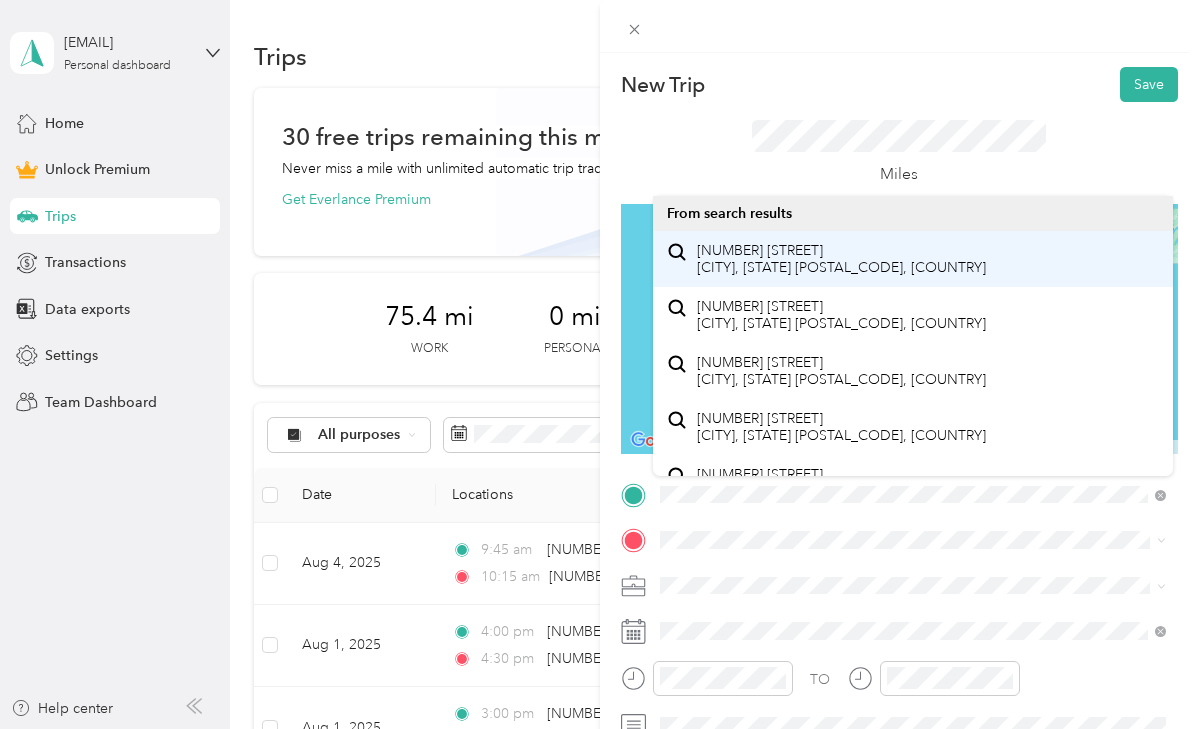 click on "22 Burlington Street
Binghamton, New York 13903, United States" at bounding box center (841, 259) 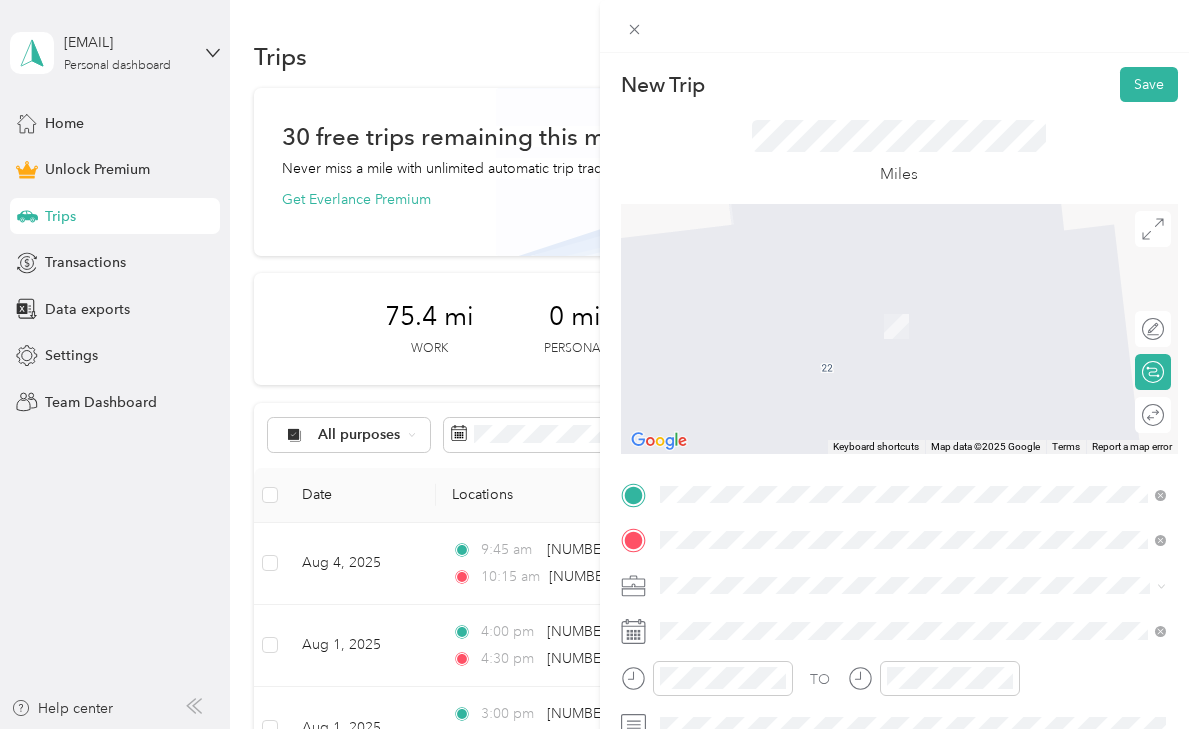 click on "45 Park Street
Binghamton, New York 13905, United States" at bounding box center [841, 304] 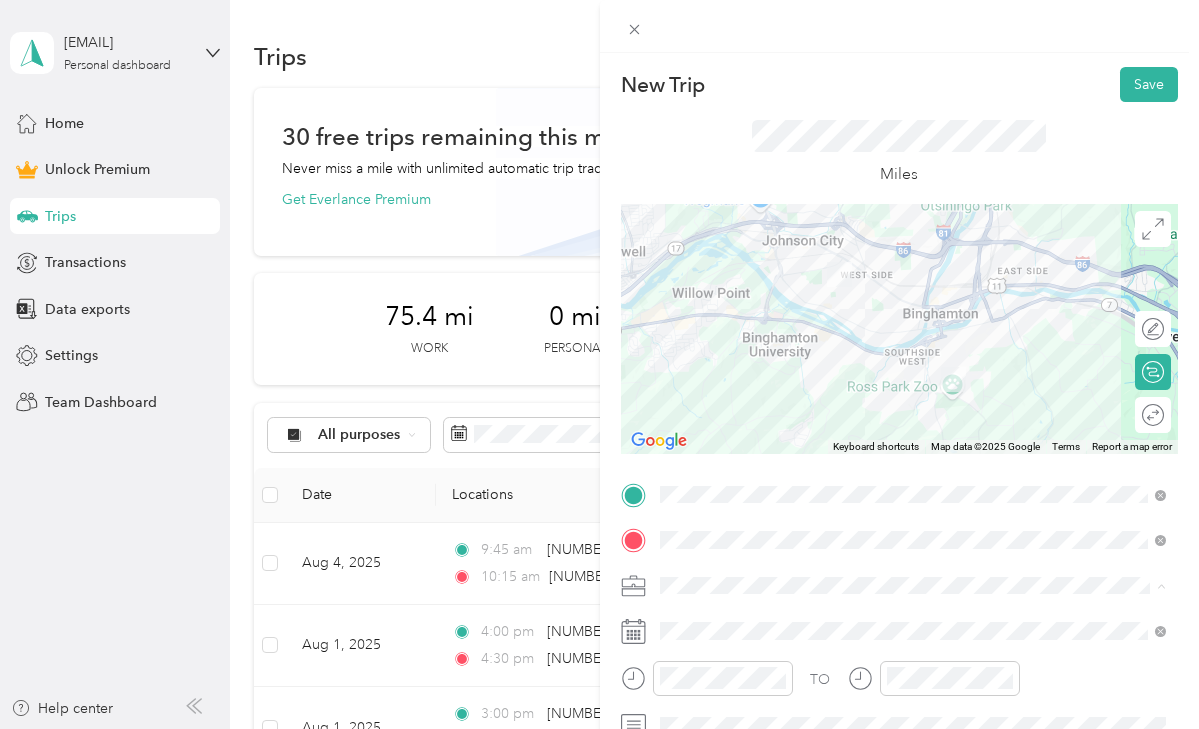click on "Work" at bounding box center [913, 304] 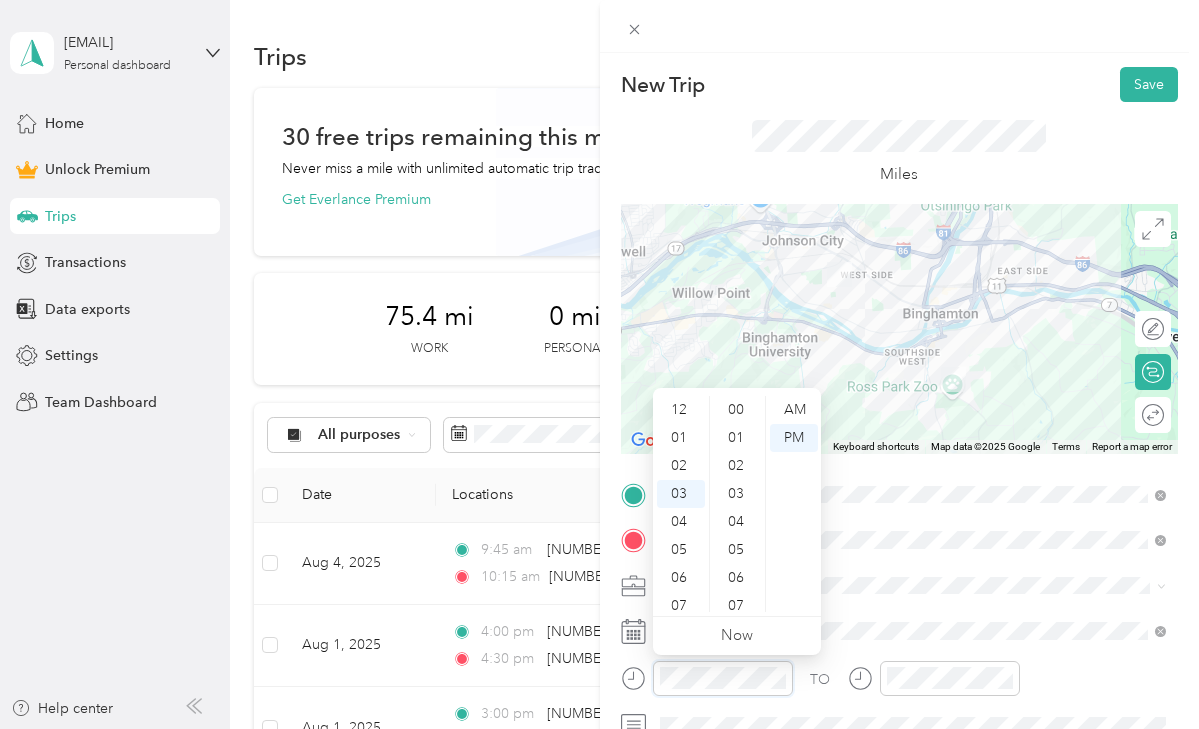 scroll, scrollTop: 82, scrollLeft: 0, axis: vertical 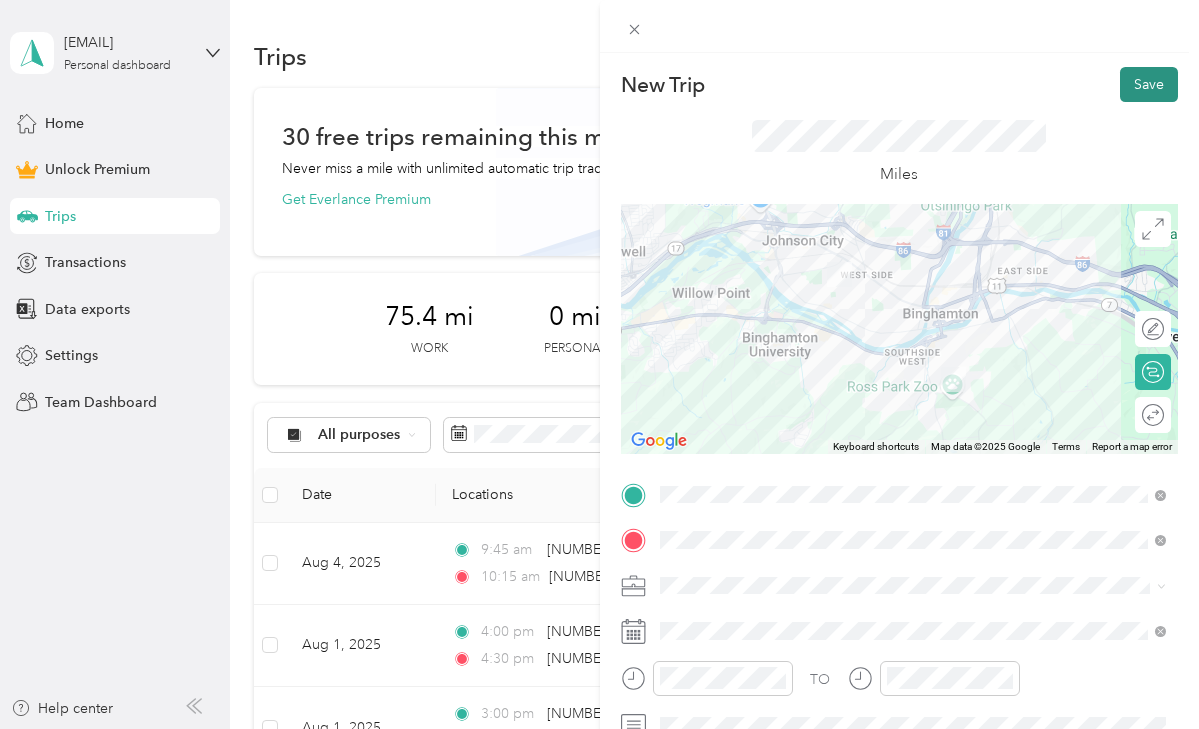 click on "Save" at bounding box center [1149, 84] 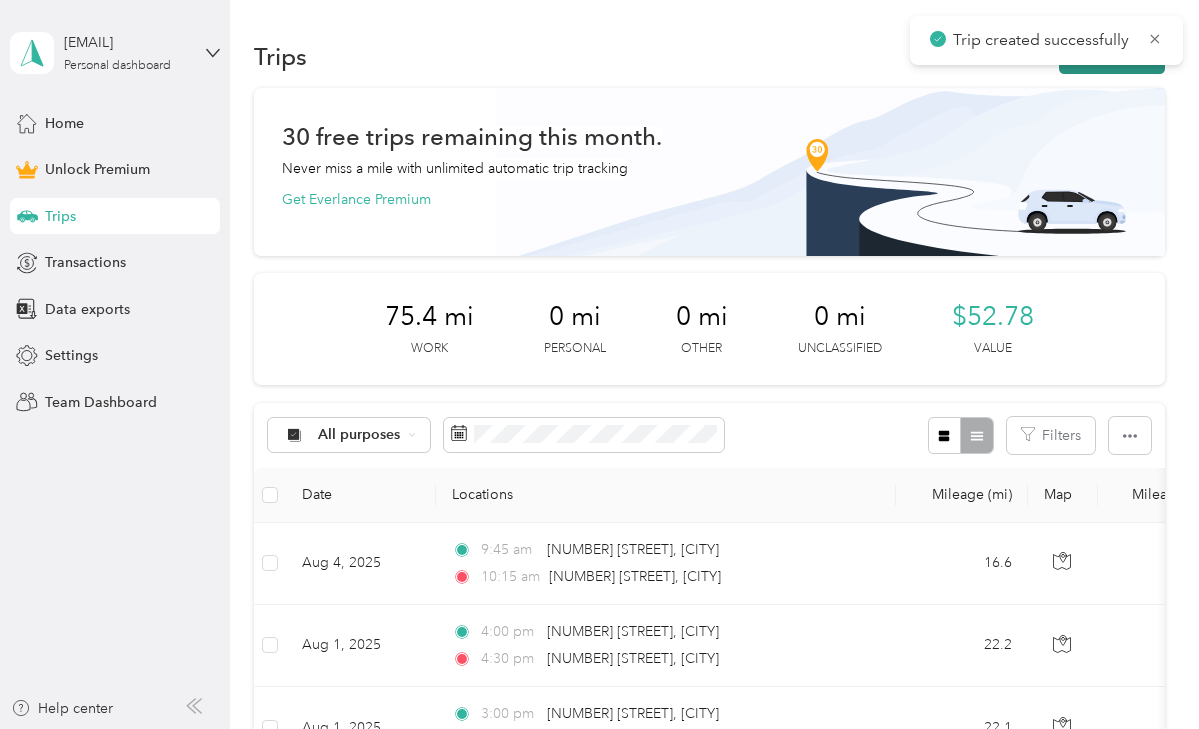 click on "New trip" at bounding box center [1112, 56] 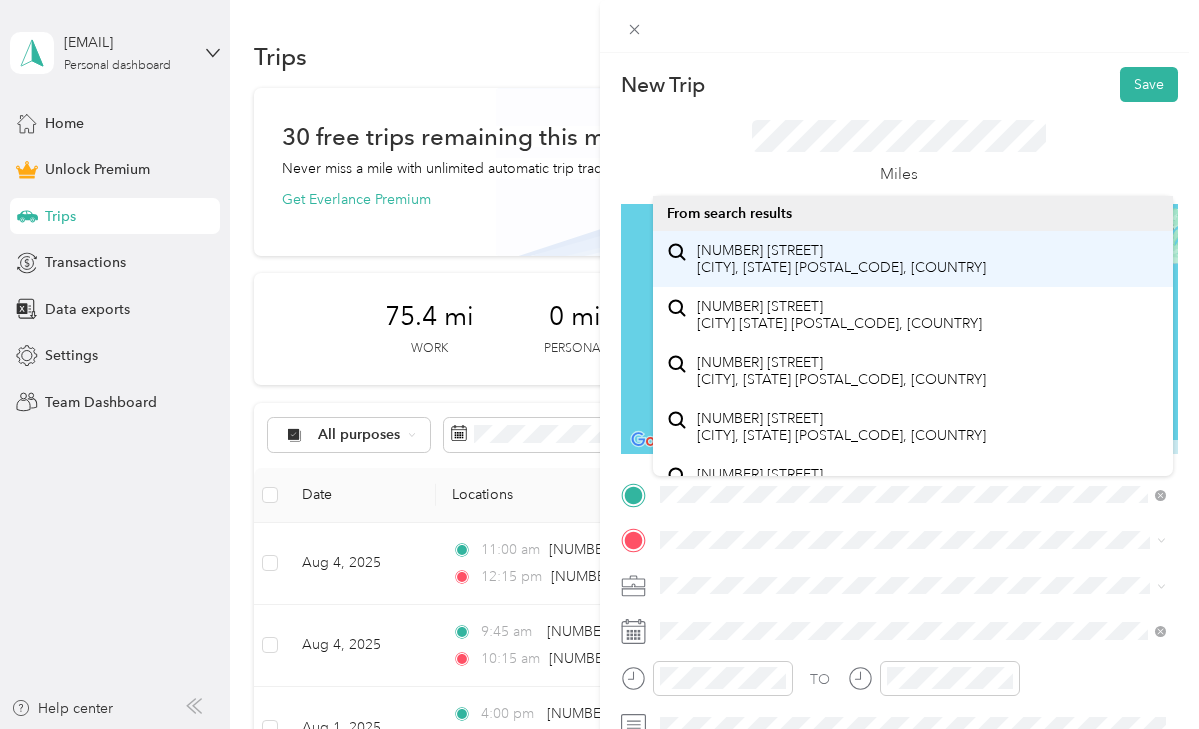click on "45 Park Street
Binghamton, New York 13905, United States" at bounding box center (841, 259) 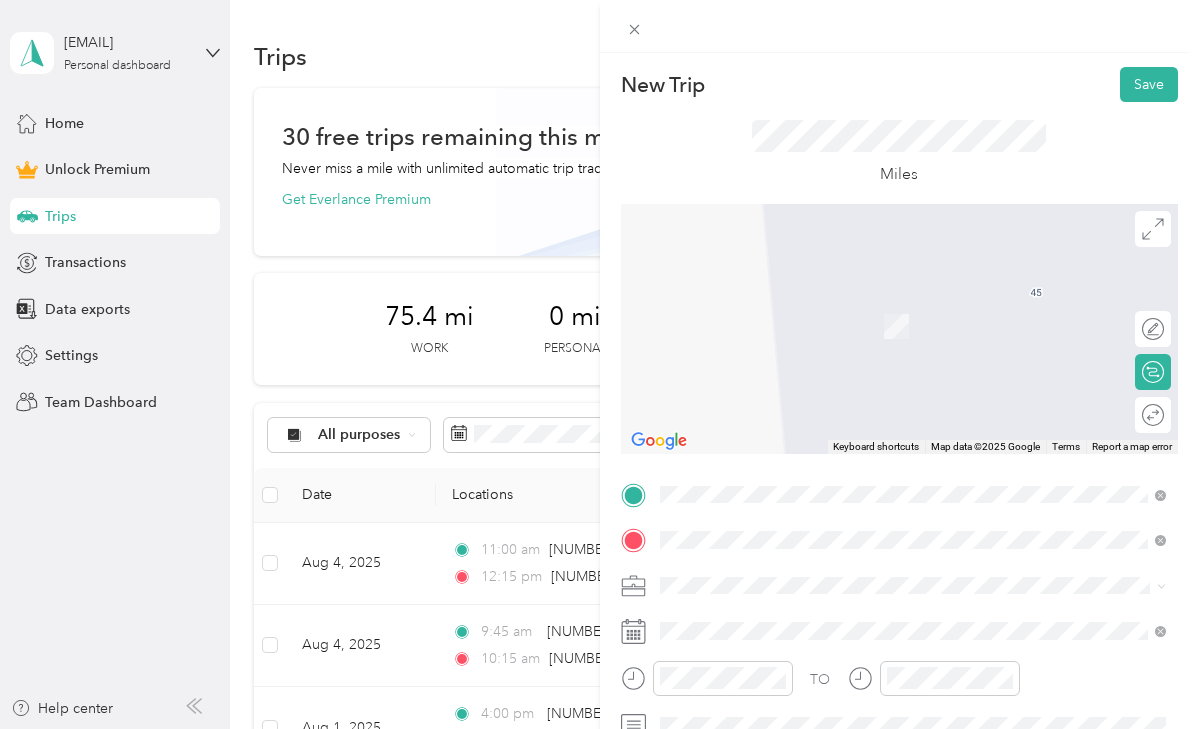 click on "[PHONE] [STREET]
[CITY], [STATE] [POSTAL CODE], [COUNTRY]" at bounding box center (841, 304) 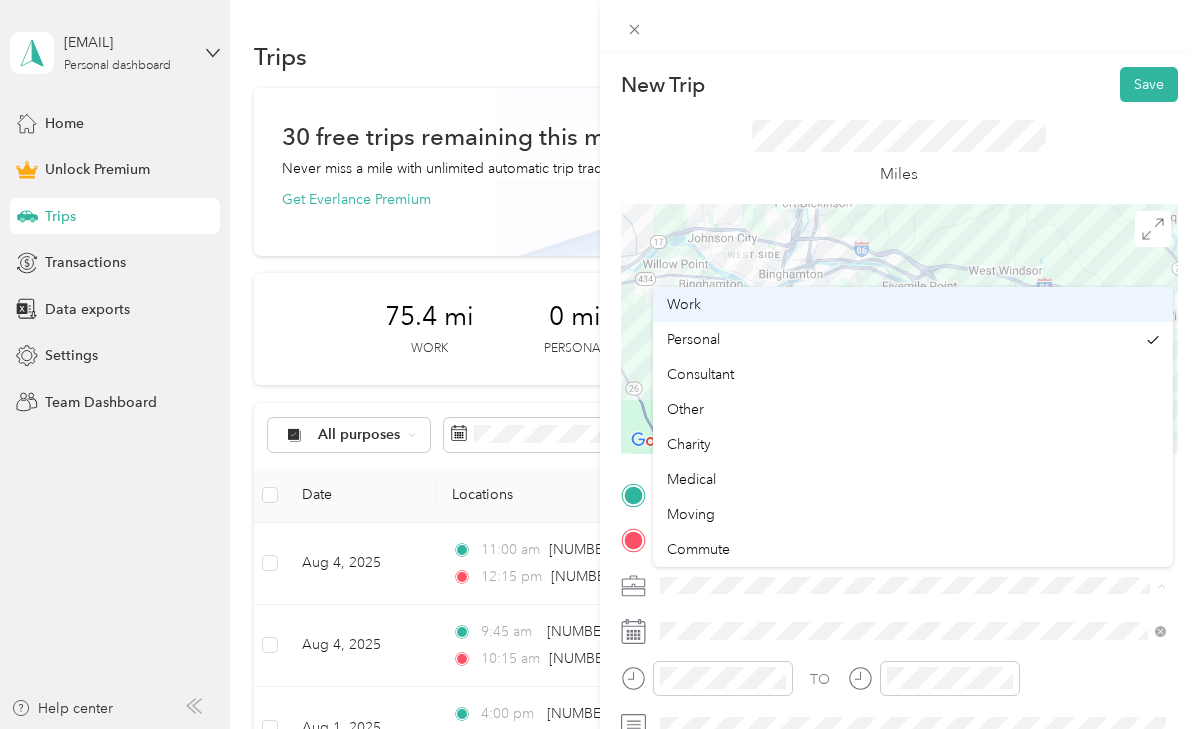 click on "Work" at bounding box center (913, 304) 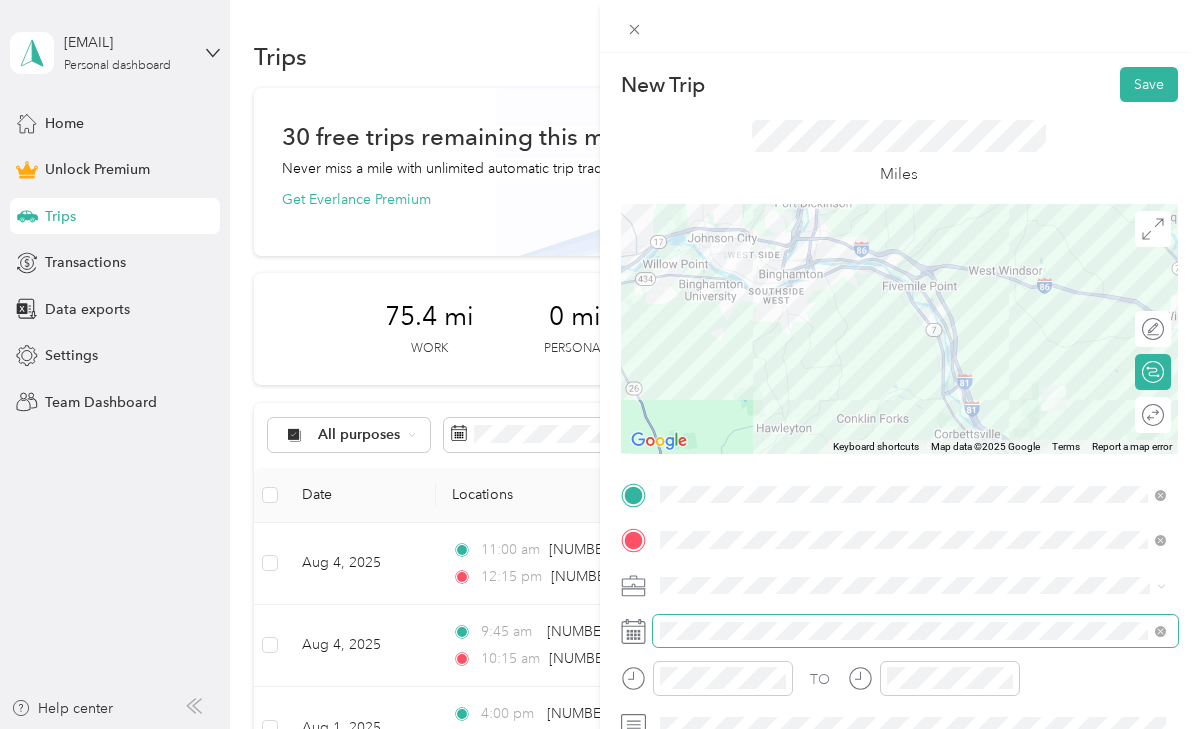click at bounding box center (916, 631) 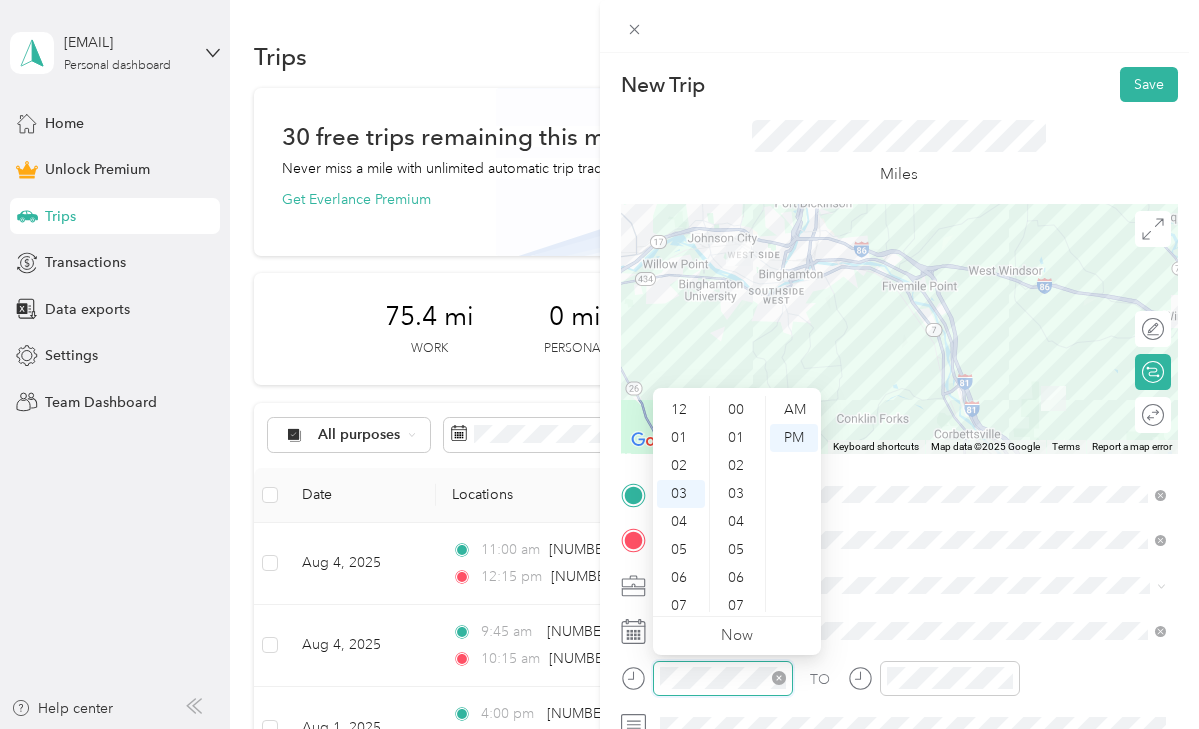 scroll, scrollTop: 82, scrollLeft: 0, axis: vertical 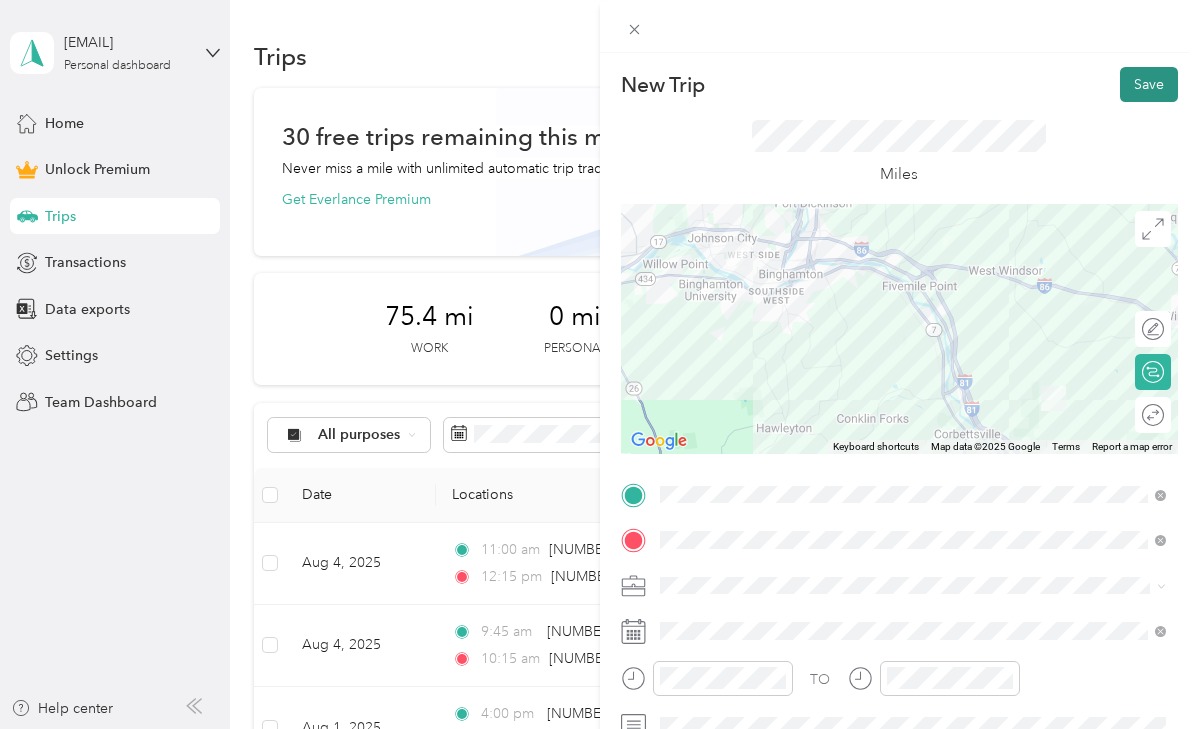 click on "Save" at bounding box center [1149, 84] 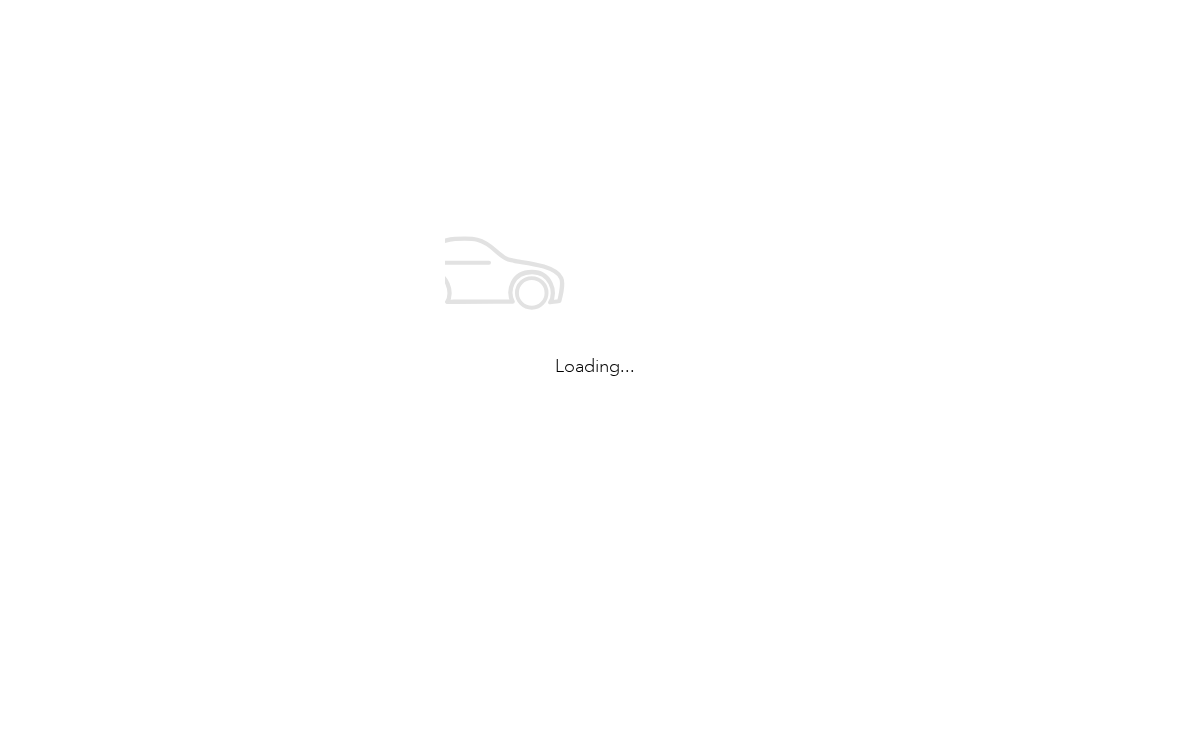 scroll, scrollTop: 0, scrollLeft: 0, axis: both 